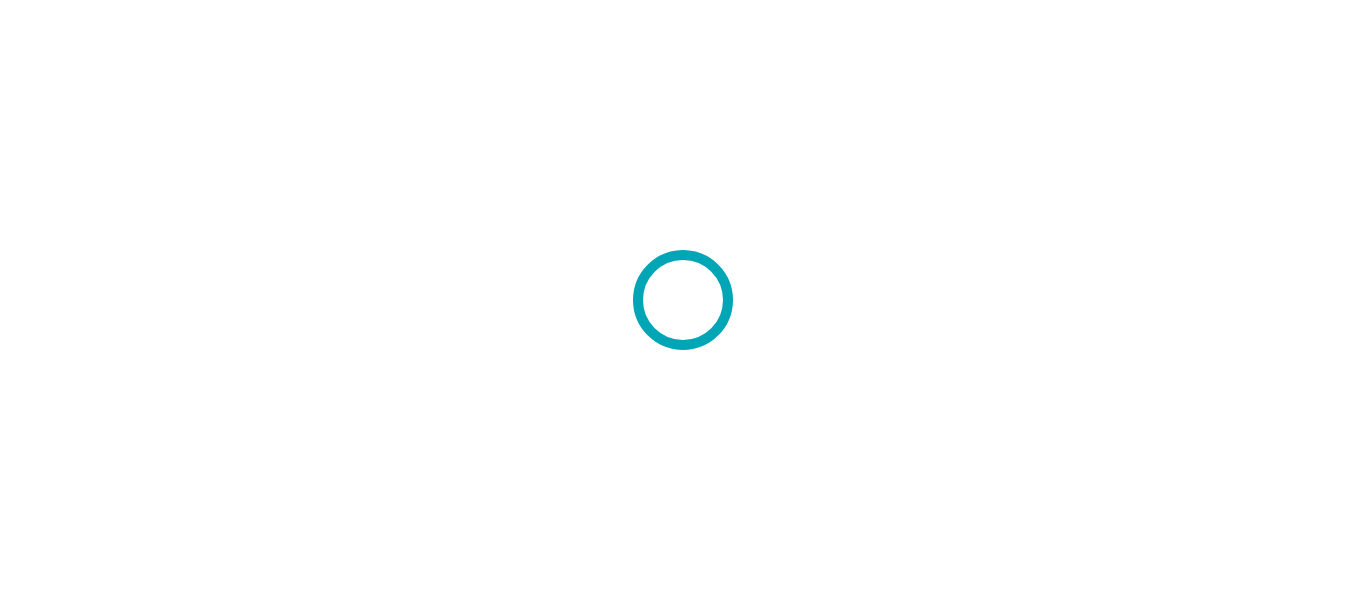 scroll, scrollTop: 0, scrollLeft: 0, axis: both 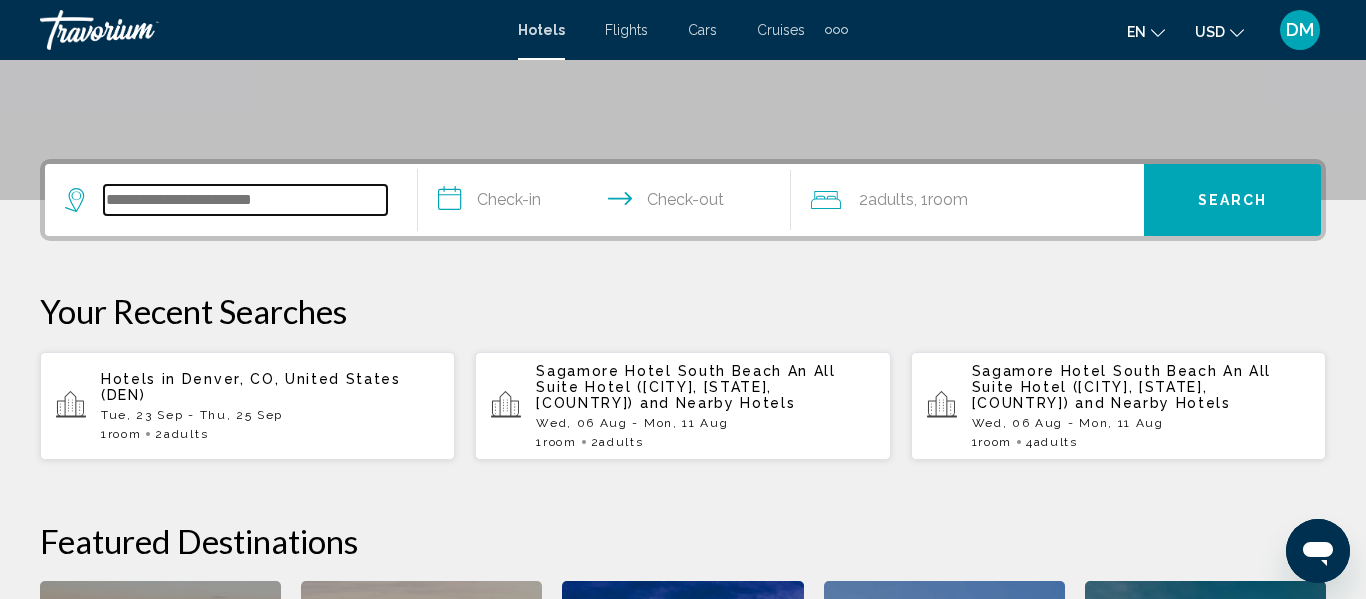 click at bounding box center (245, 200) 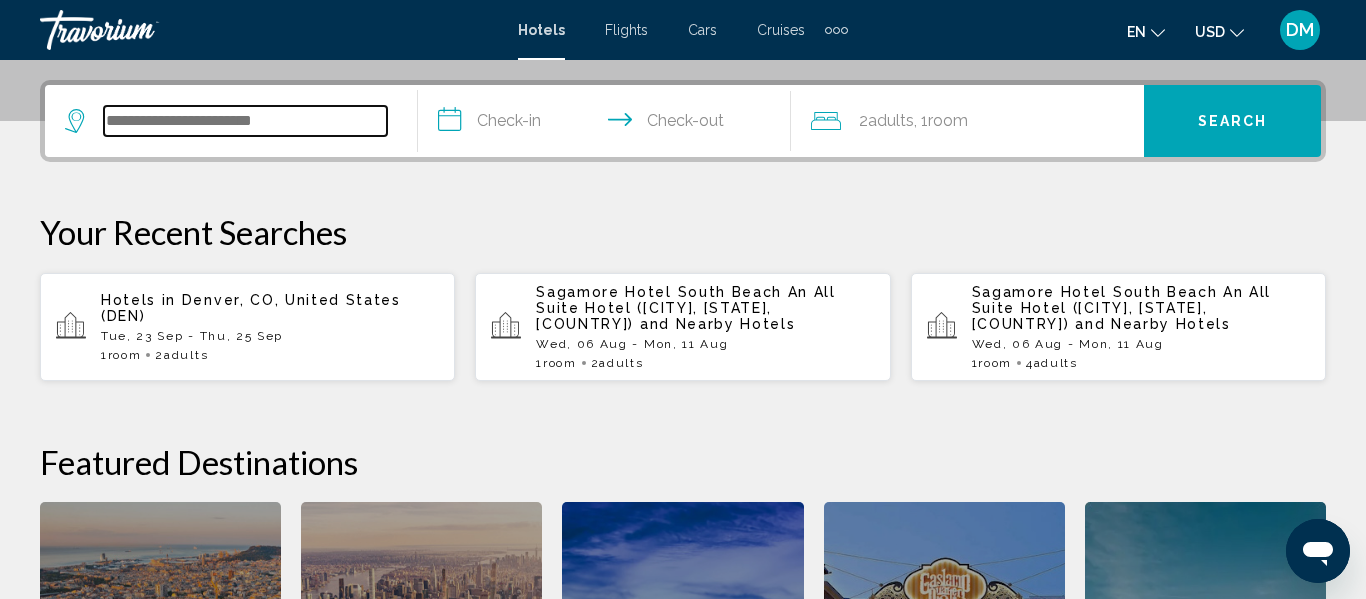 scroll, scrollTop: 494, scrollLeft: 0, axis: vertical 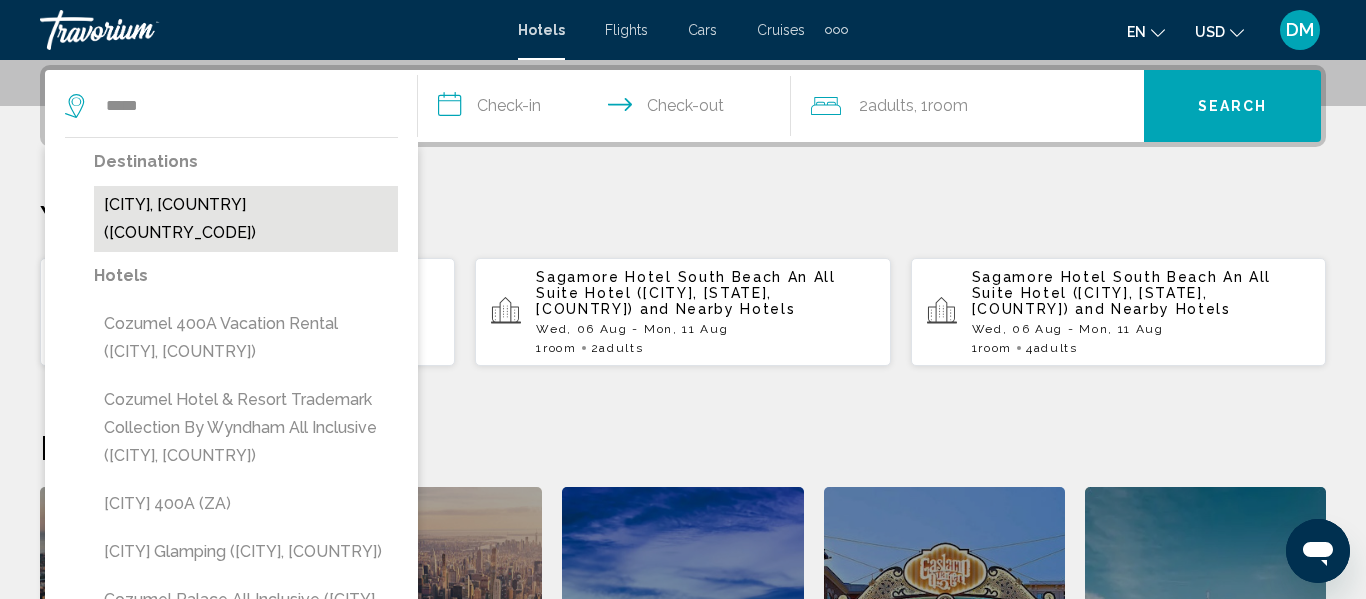 click on "[CITY], [COUNTRY] ([COUNTRY_CODE])" at bounding box center (246, 219) 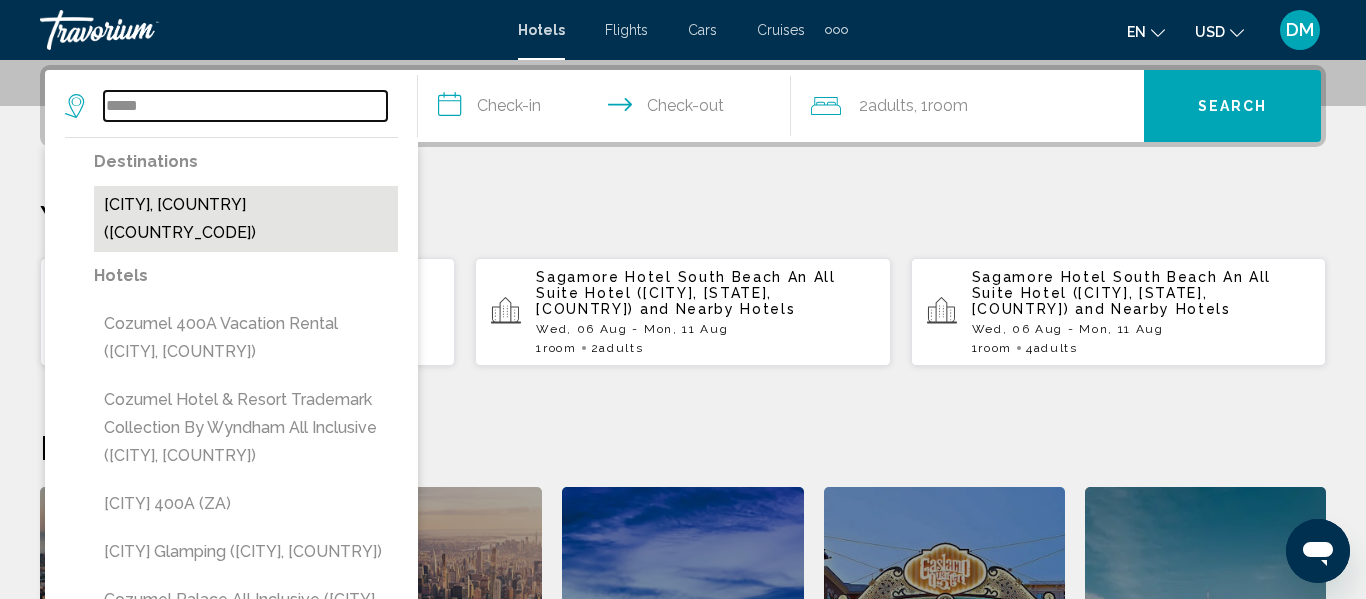 type on "**********" 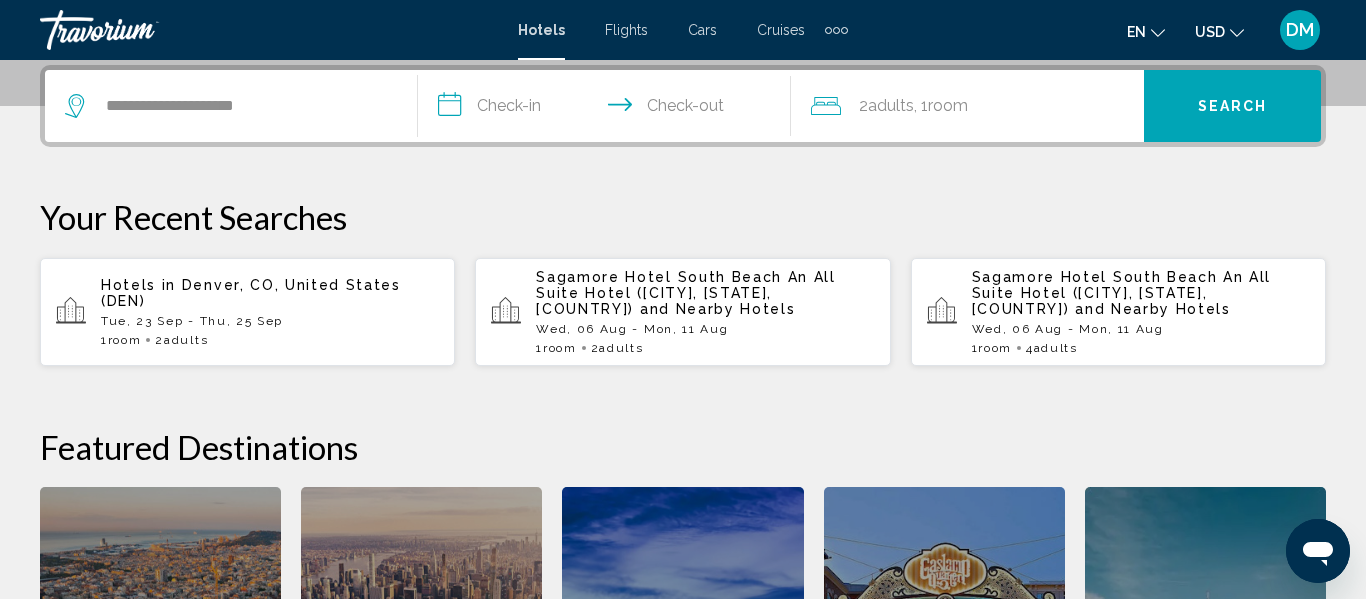 click on "**********" at bounding box center [608, 109] 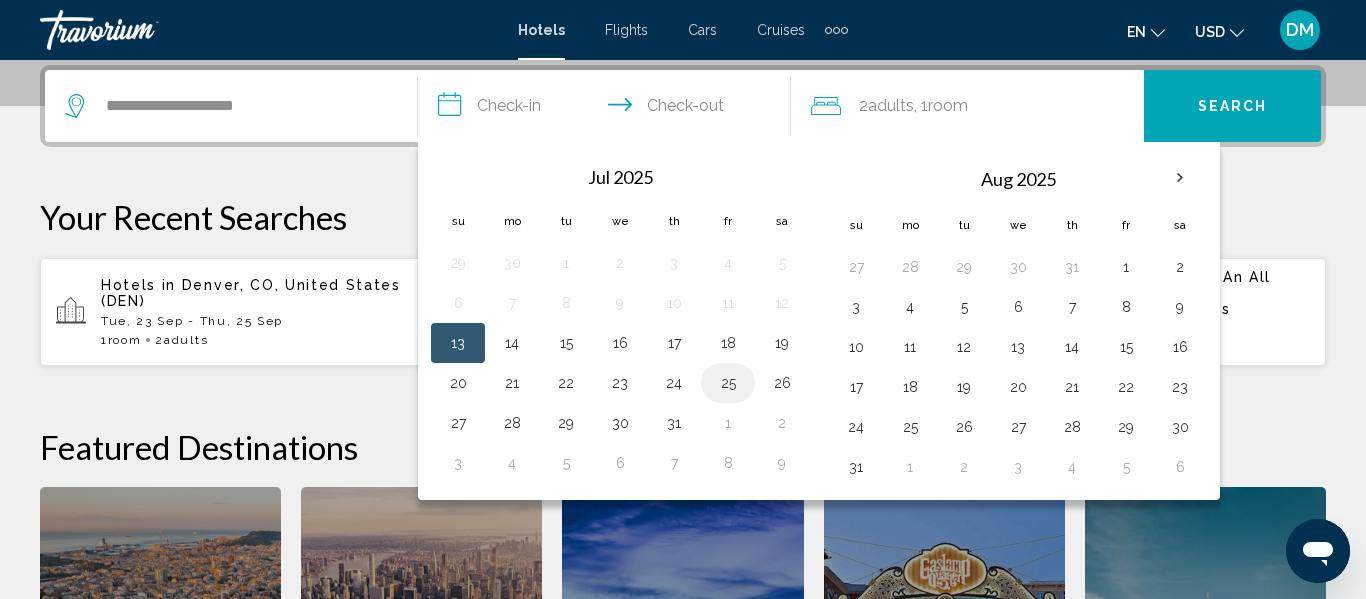 click on "25" at bounding box center (728, 383) 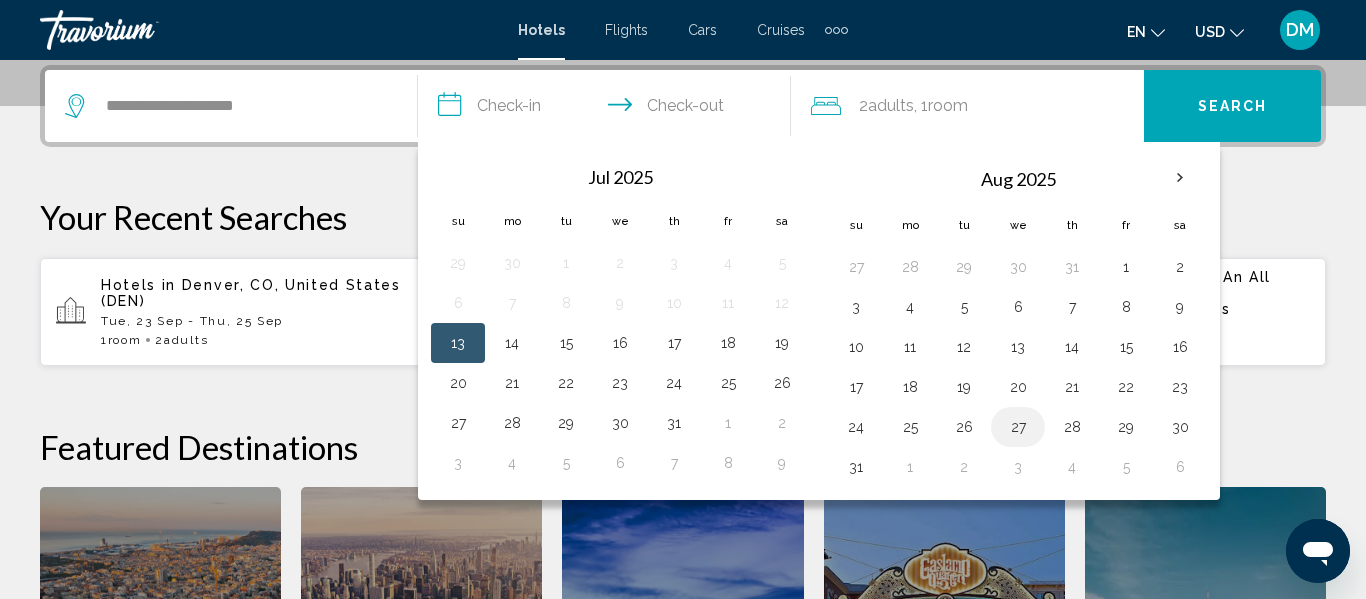click on "27" at bounding box center (1018, 427) 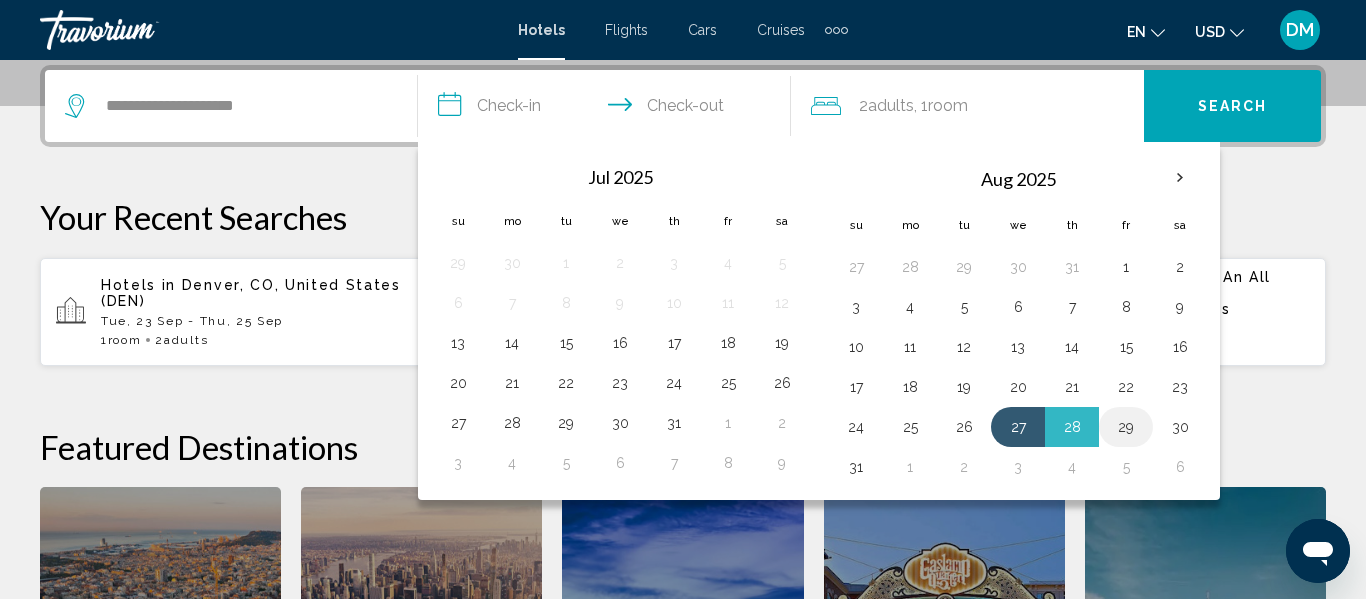 click on "29" at bounding box center [1126, 427] 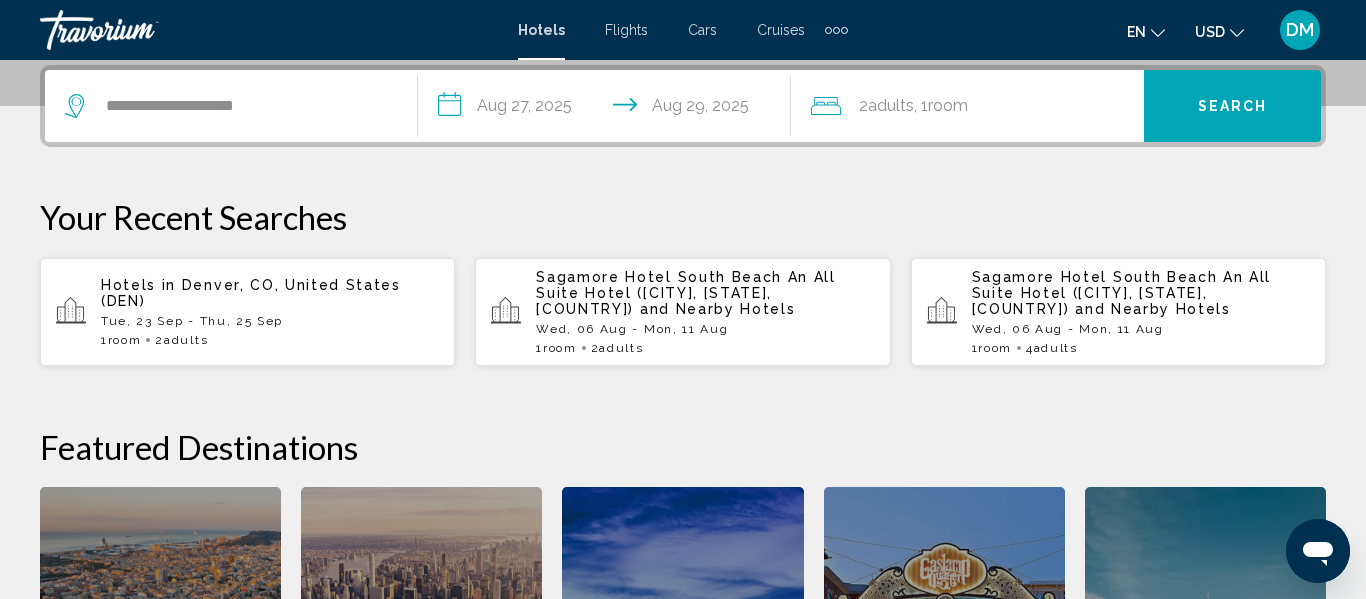 click on "**********" at bounding box center (608, 109) 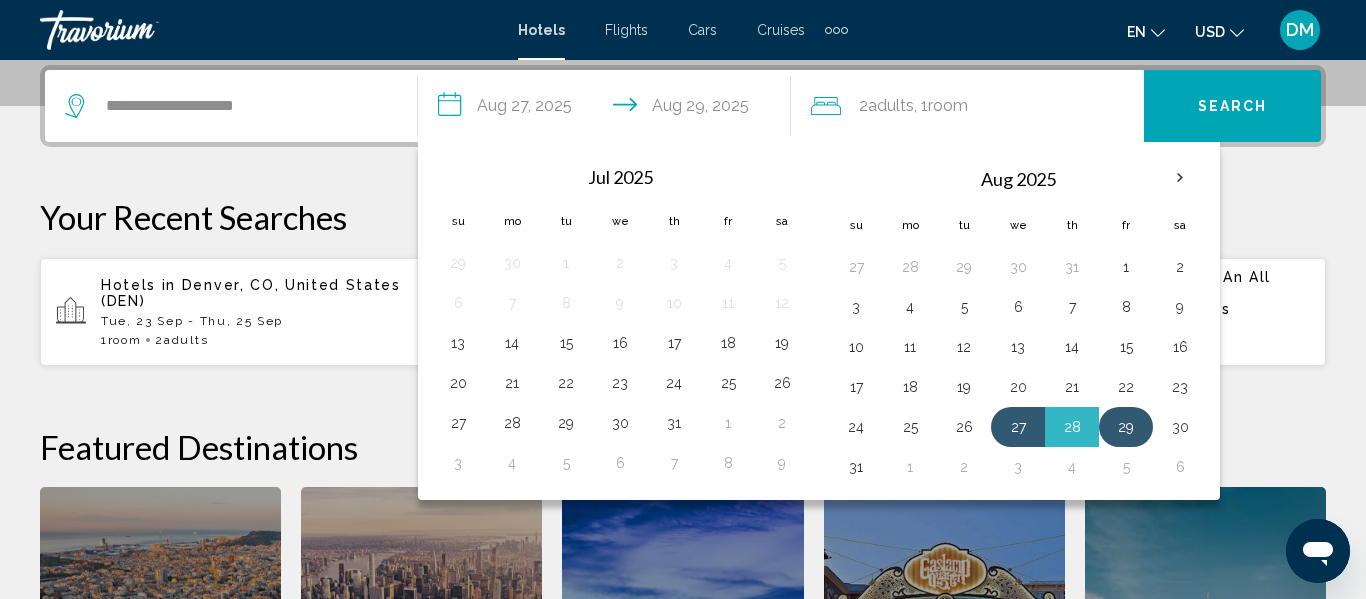 click on "29" at bounding box center (1126, 427) 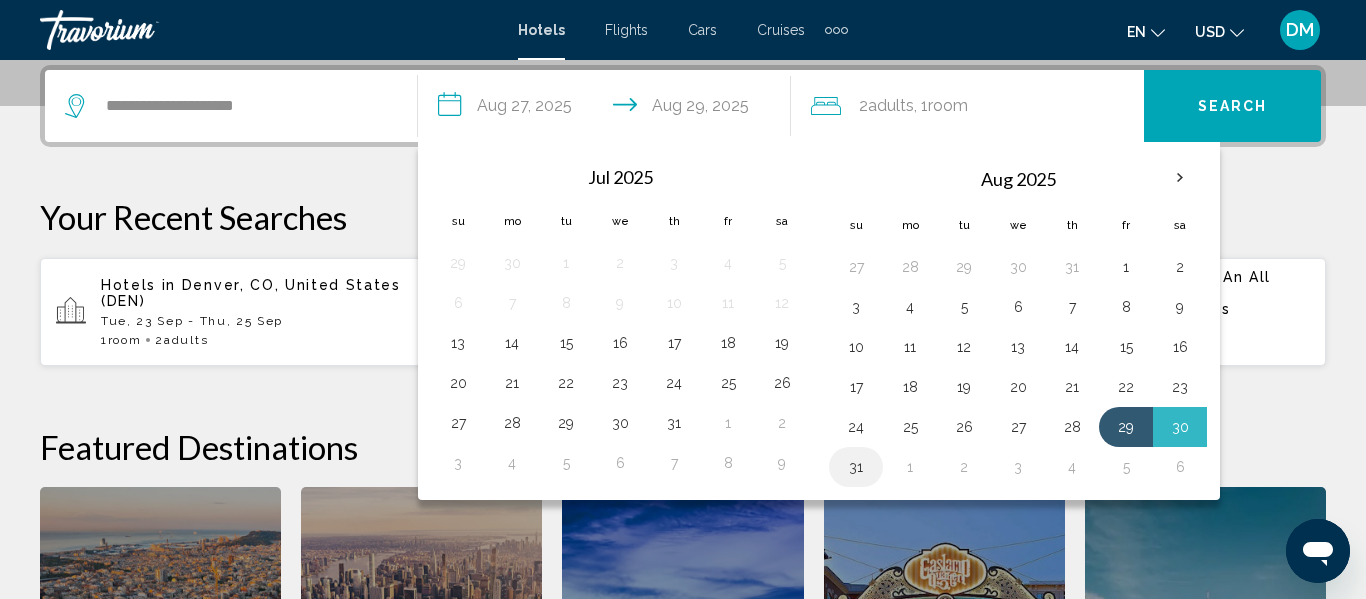 click on "31" at bounding box center (856, 467) 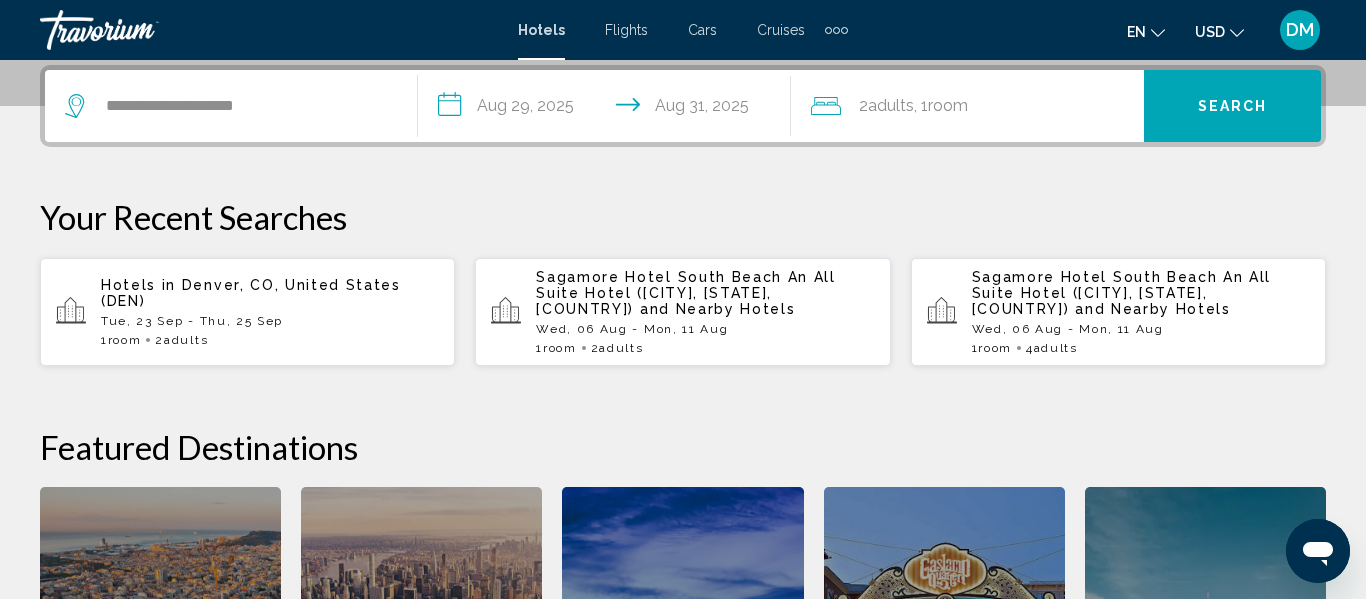 click on "Search" at bounding box center (1232, 106) 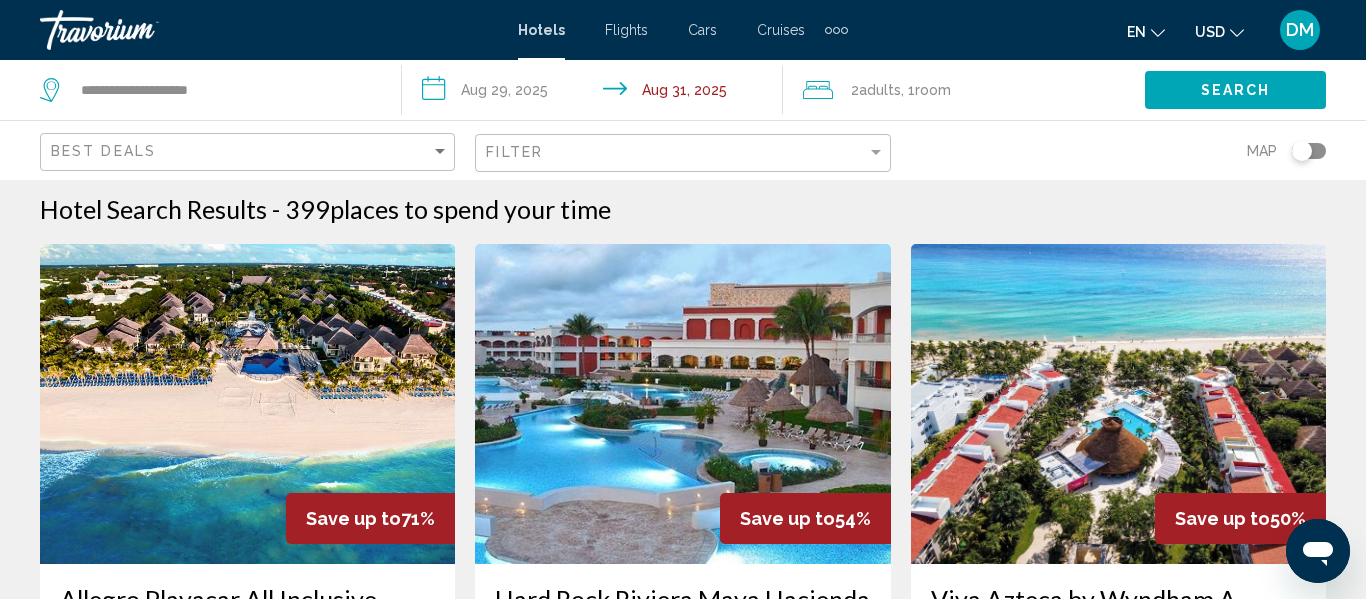 scroll, scrollTop: 0, scrollLeft: 0, axis: both 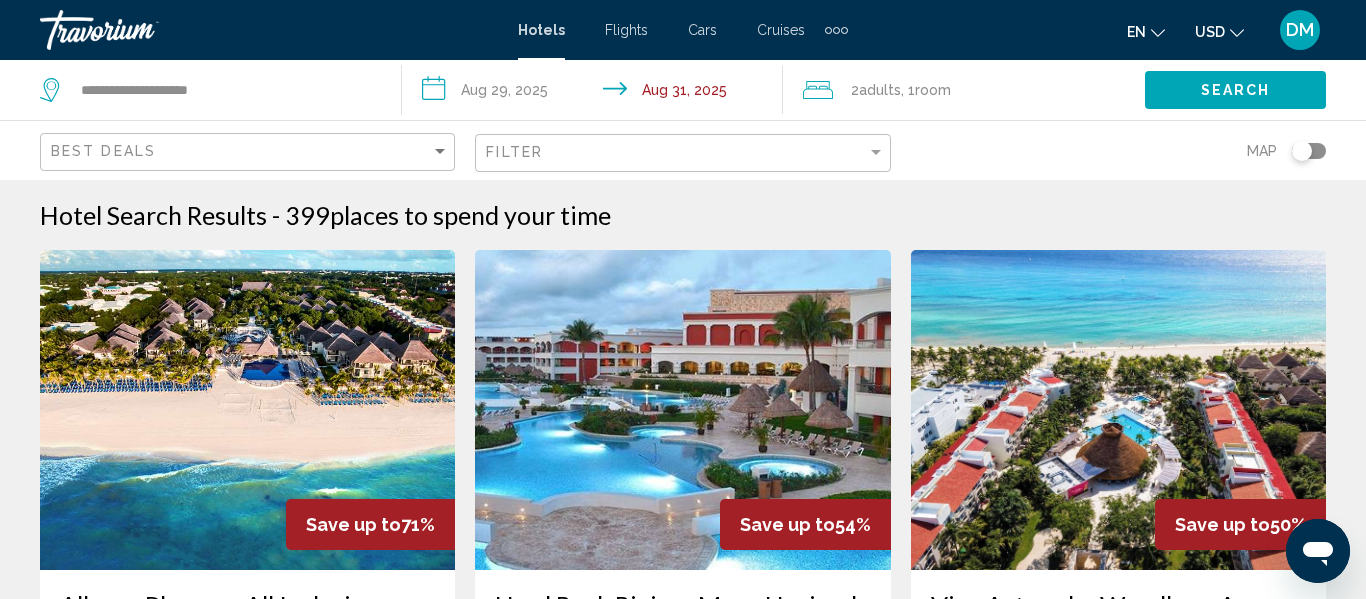 click 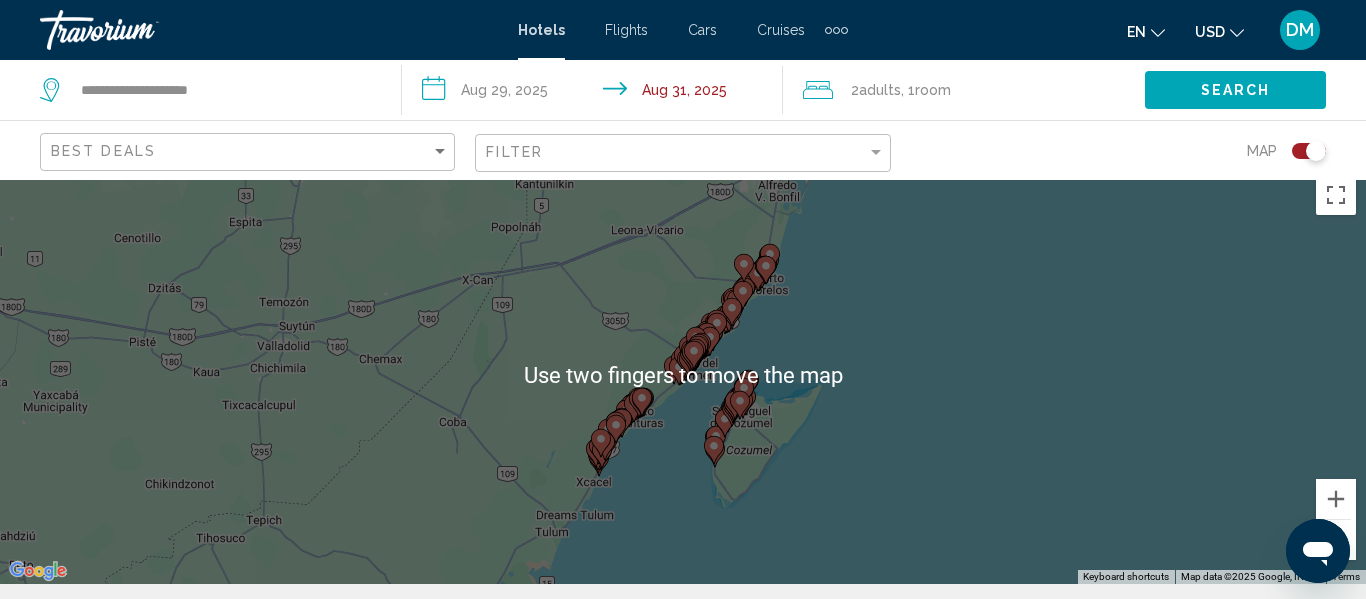 scroll, scrollTop: 5, scrollLeft: 0, axis: vertical 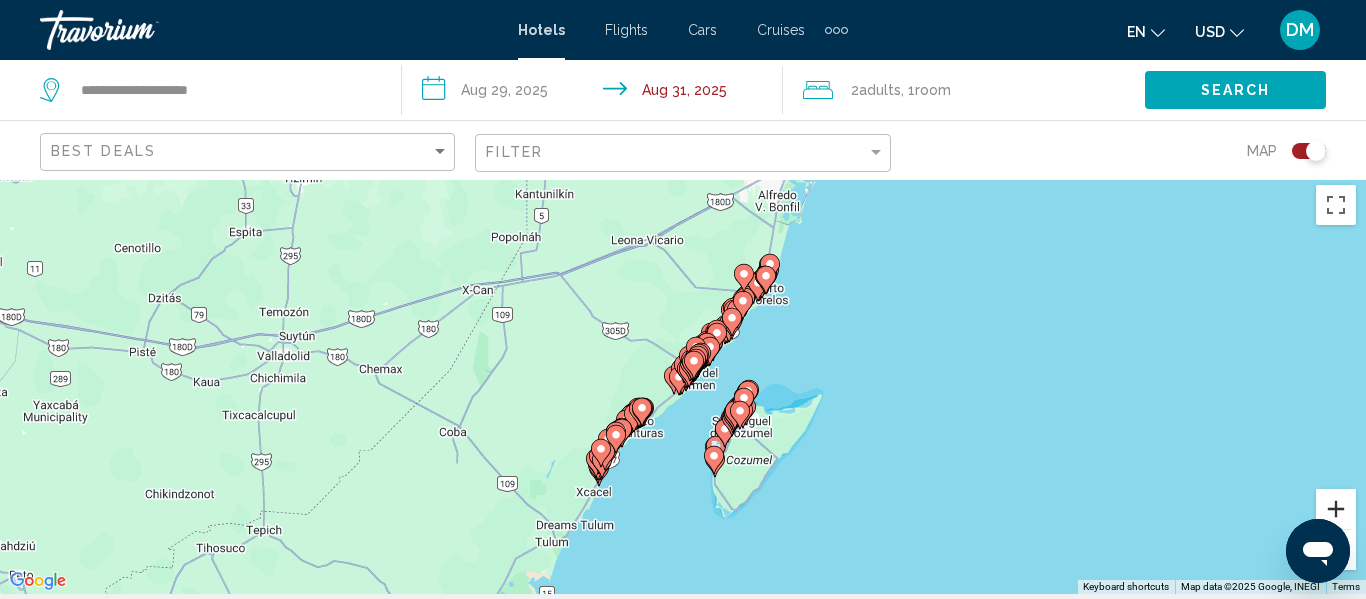 click at bounding box center [1336, 509] 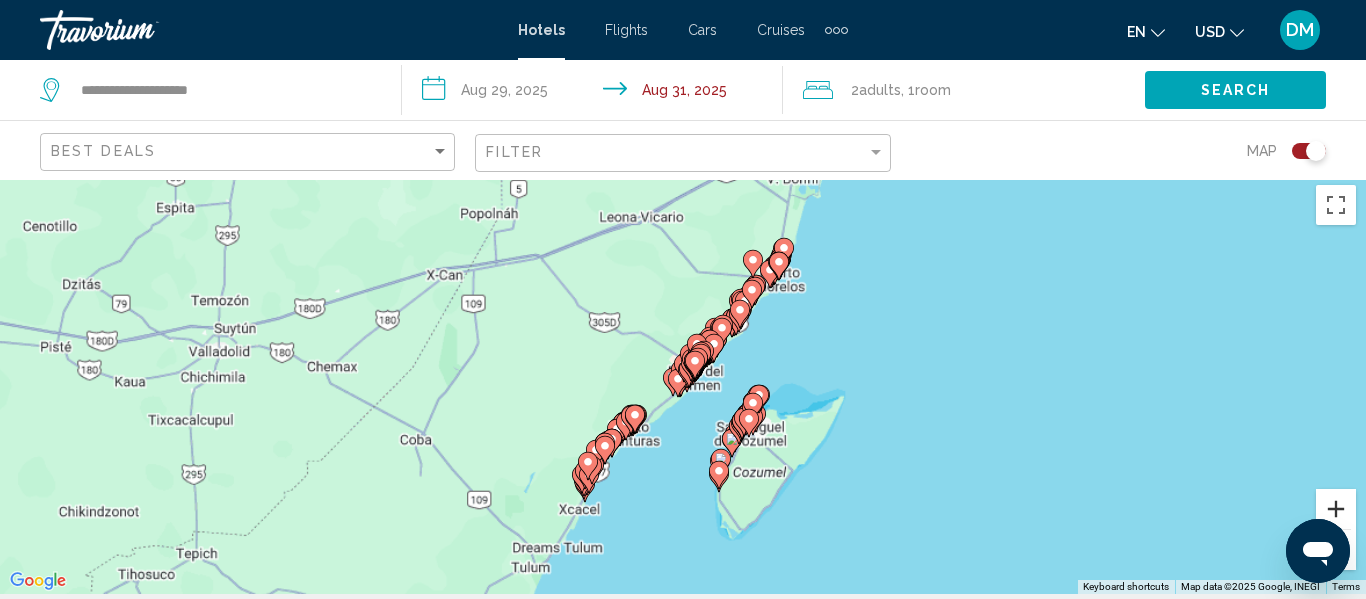 click at bounding box center (1336, 509) 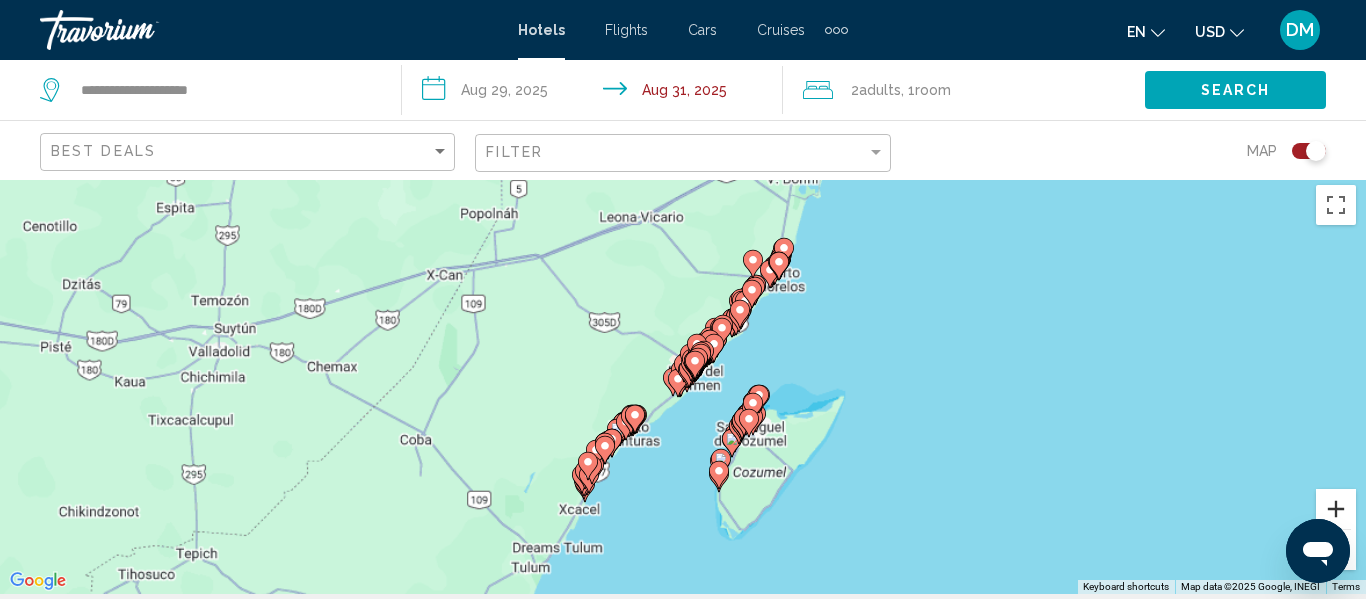 click at bounding box center [1336, 509] 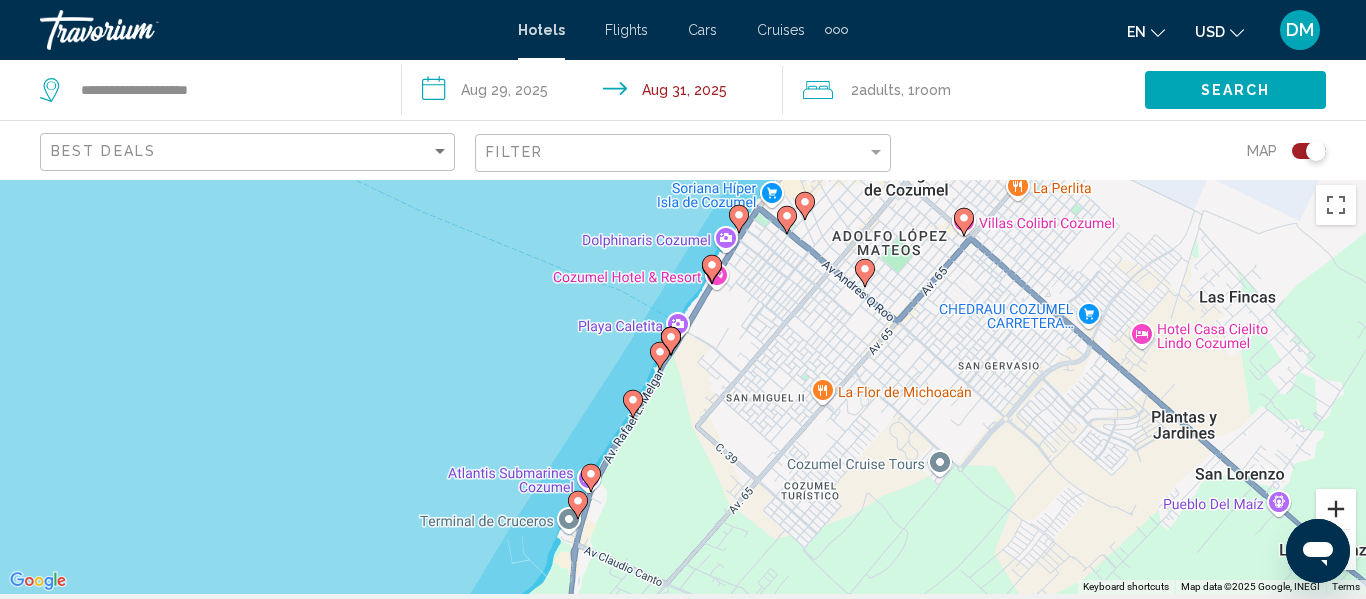 scroll, scrollTop: 0, scrollLeft: 0, axis: both 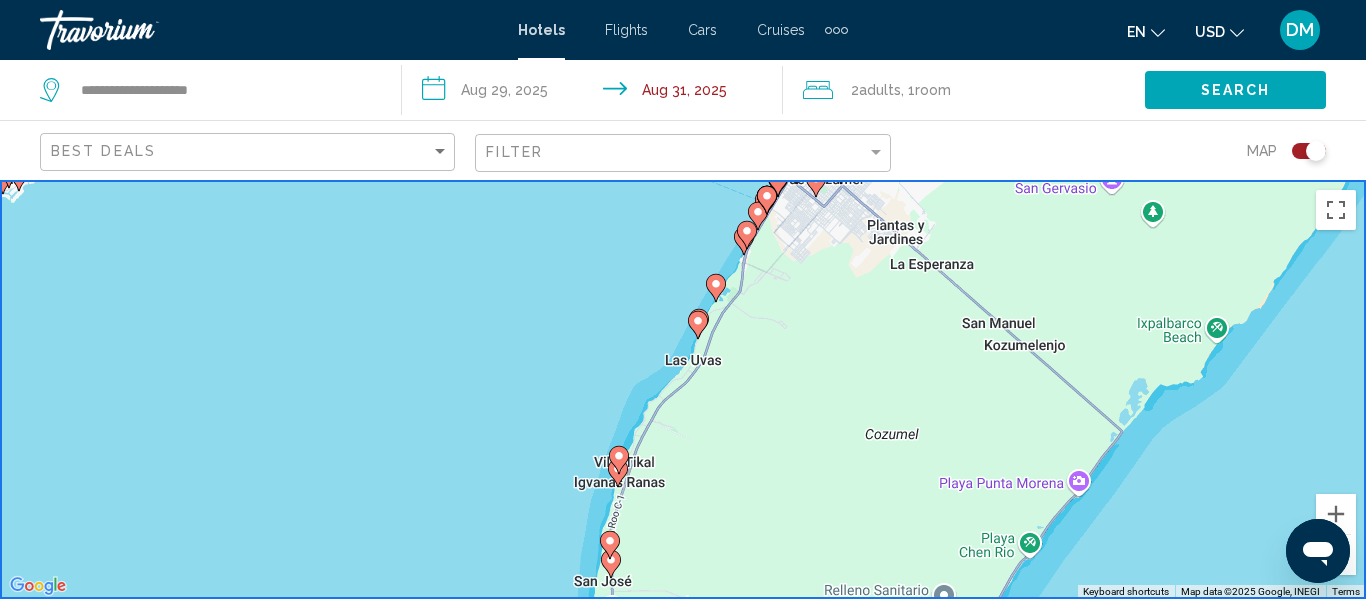 click 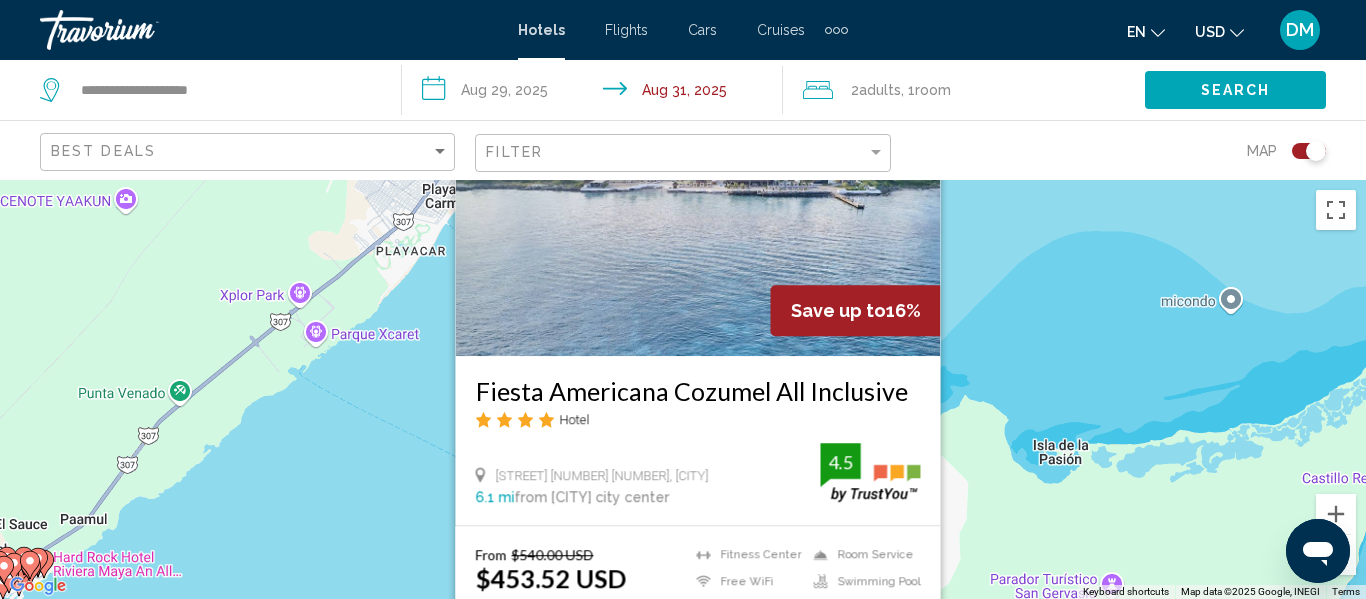 click on "To navigate, press the arrow keys. To activate drag with keyboard, press Alt + Enter. Once in keyboard drag state, use the arrow keys to move the marker. To complete the drag, press the Enter key. To cancel, press Escape. Save up to 16% Fiesta Americana Cozumel All Inclusive
Hotel
[STREET] [NUMBER], [CITY] [NUMBER] mi from [CITY] city center from hotel 4.5 From $540.00 USD $453.52 USD You save $86.48 USD
Fitness Center
Free WiFi
Pets Allowed
Room Service
Swimming Pool 4.5 Select Room" at bounding box center [683, 389] 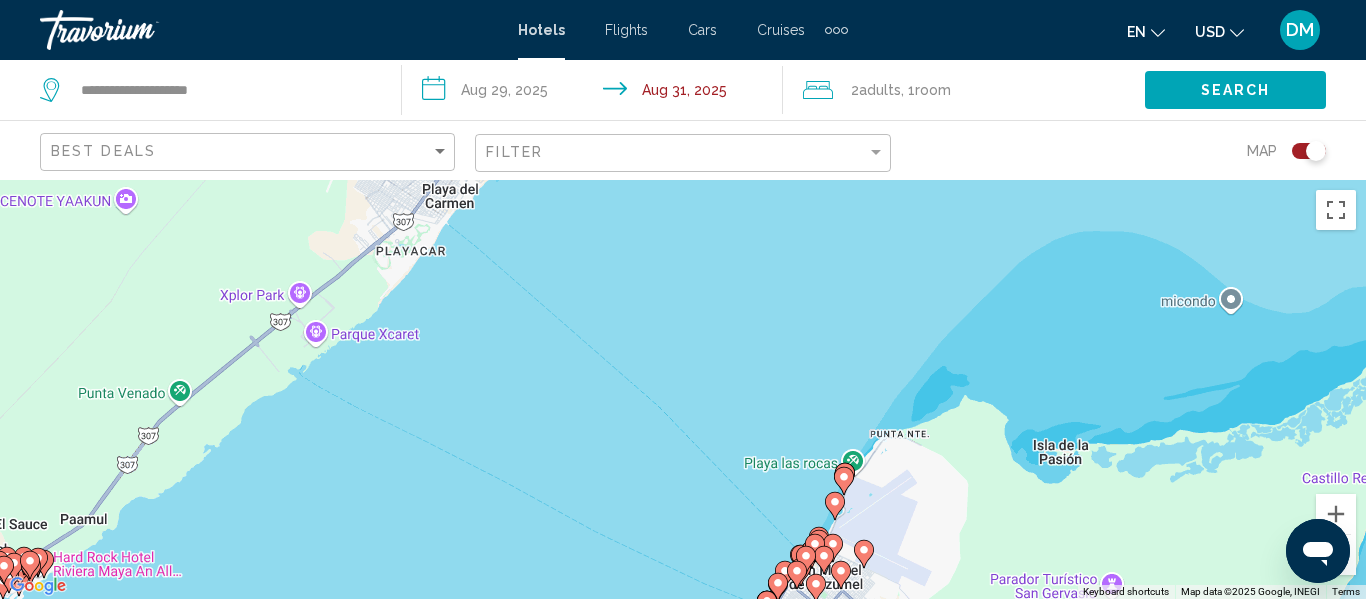 click 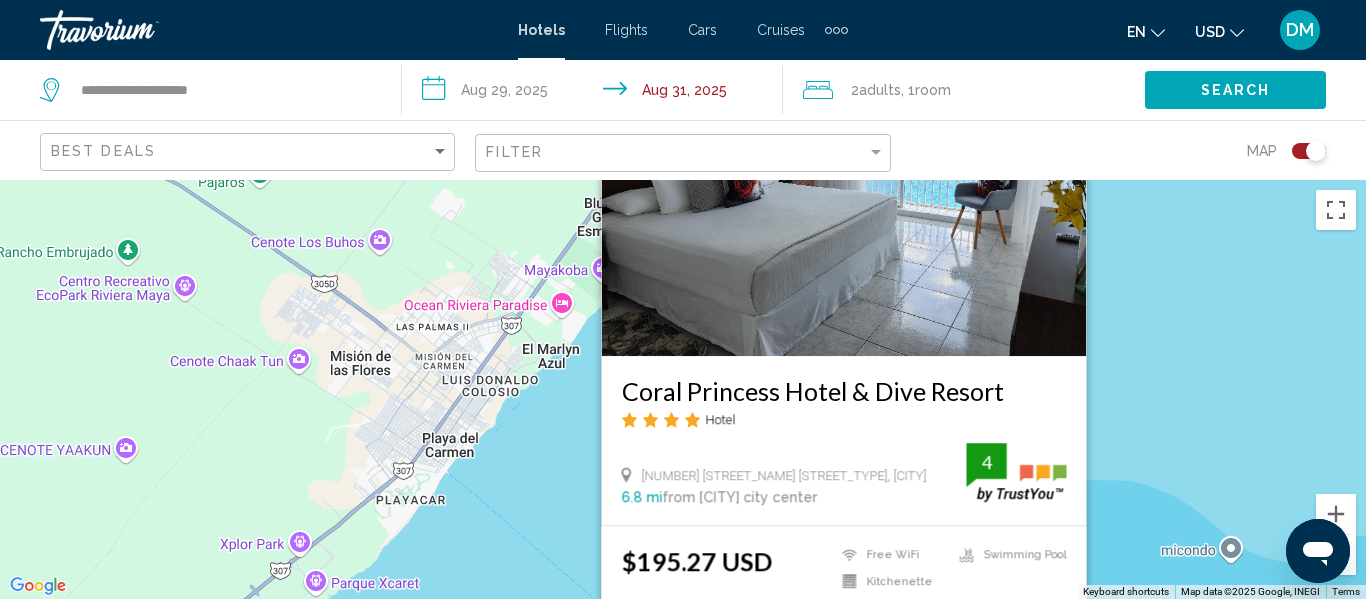 click on "To navigate, press the arrow keys. To activate drag with keyboard, press Alt + Enter. Once in keyboard drag state, use the arrow keys to move the marker. To complete the drag, press the Enter key. To cancel, press Escape. Coral Princess Hotel & Dive Resort
Hotel
[NUMBER] [STREET_TYPE] [STREET_NAME], [CITY] [NUMBER] mi from [CITY] city center from hotel 4 $195.27 USD
Free WiFi
Kitchenette
Kitchenette
Swimming Pool 4 Select Room" at bounding box center [683, 389] 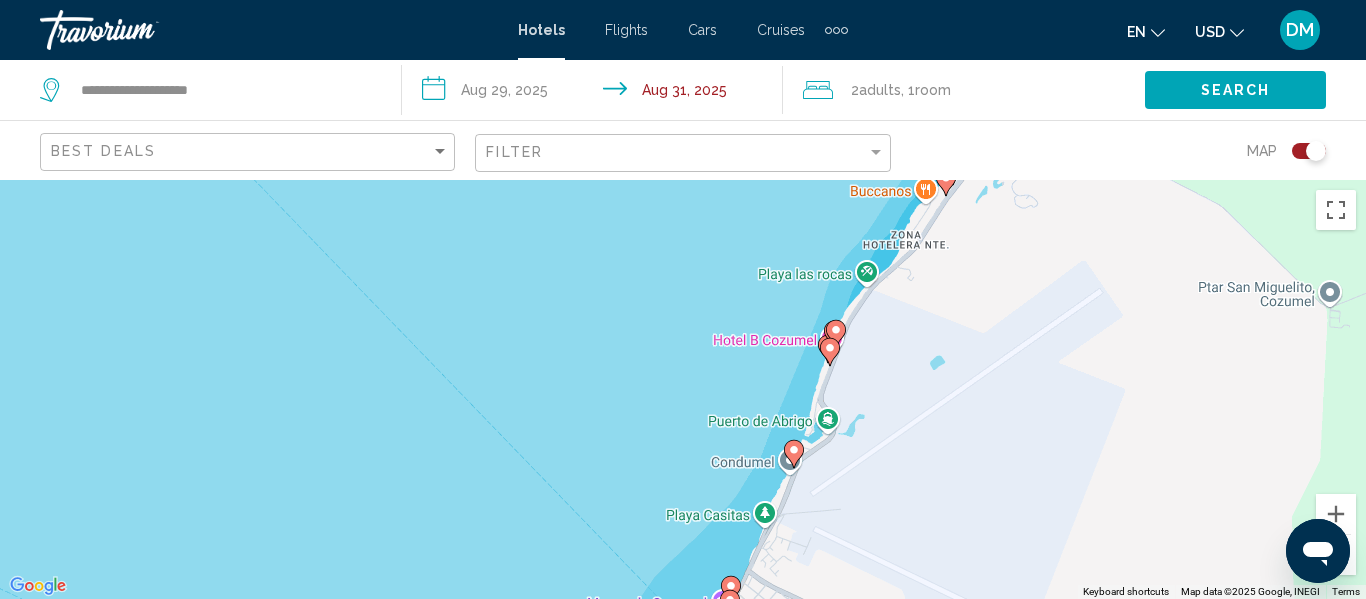 click 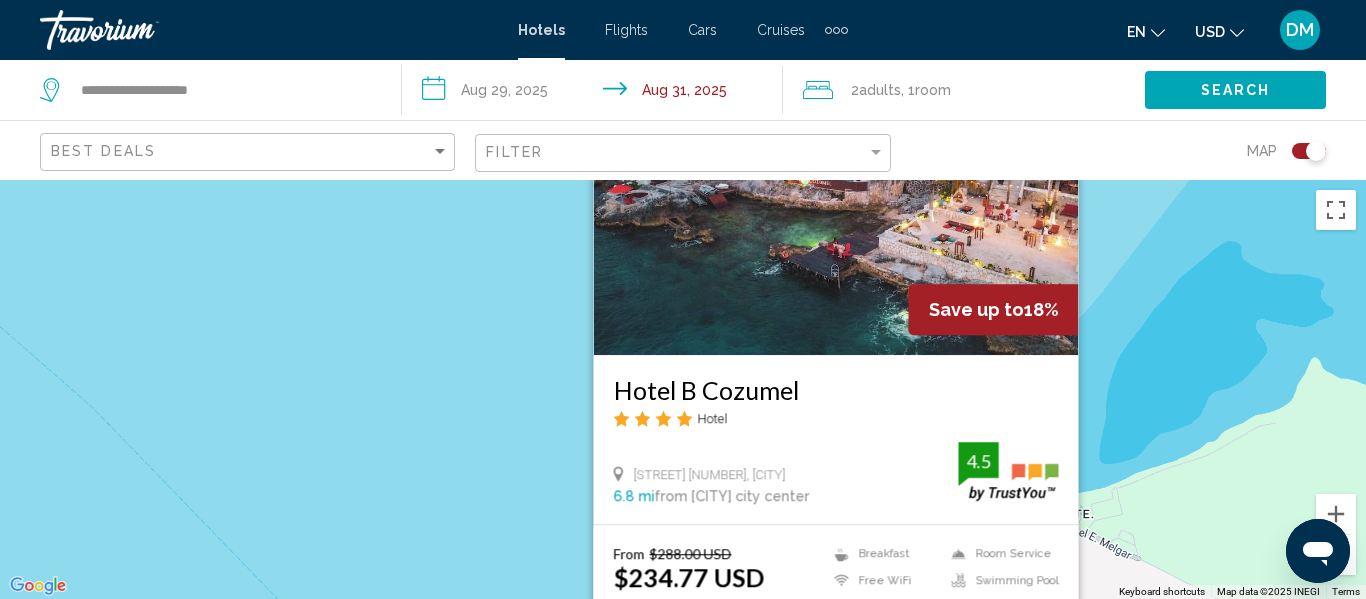 click on "To navigate, press the arrow keys. To activate drag with keyboard, press Alt + Enter. Once in keyboard drag state, use the arrow keys to move the marker. To complete the drag, press the Enter key. To cancel, press Escape. Save up to 18% Hotel B Cozumel
Hotel
[STREET] [NUMBER], [CITY] [NUMBER] mi from [CITY] city center from hotel 4.5 From $288.00 USD $234.77 USD You save $53.23 USD
Breakfast
Free WiFi
Pets Allowed
Room Service
Swimming Pool 4.5 Select Room" at bounding box center (683, 389) 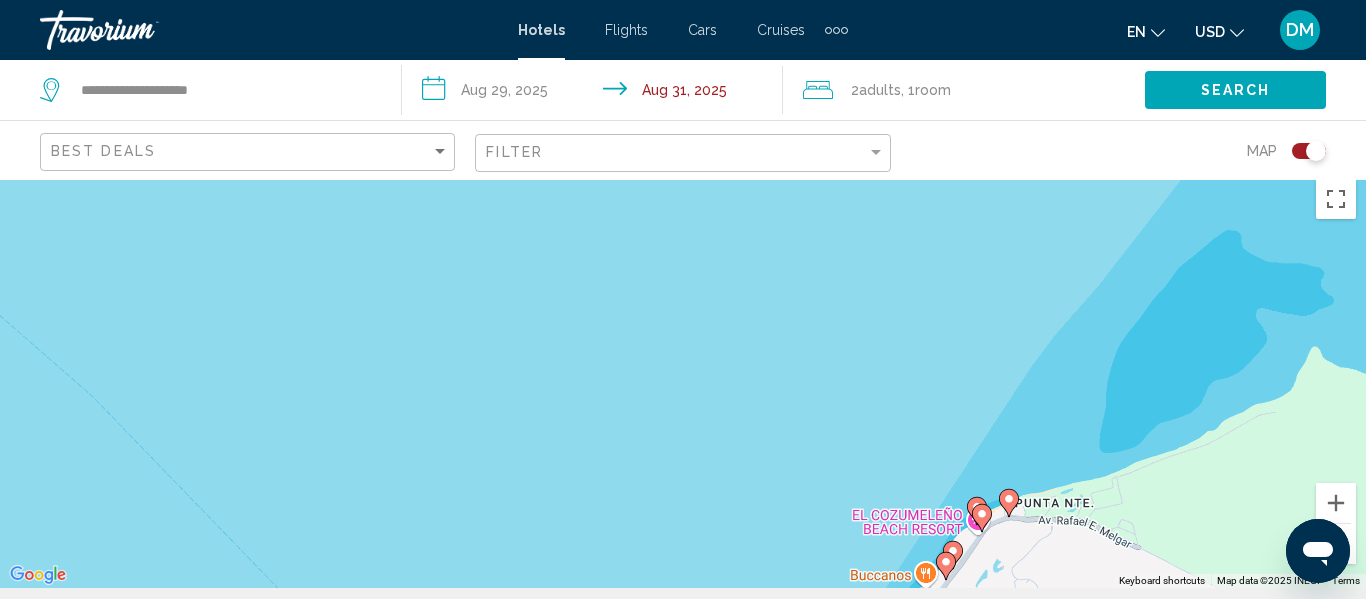 scroll, scrollTop: 10, scrollLeft: 0, axis: vertical 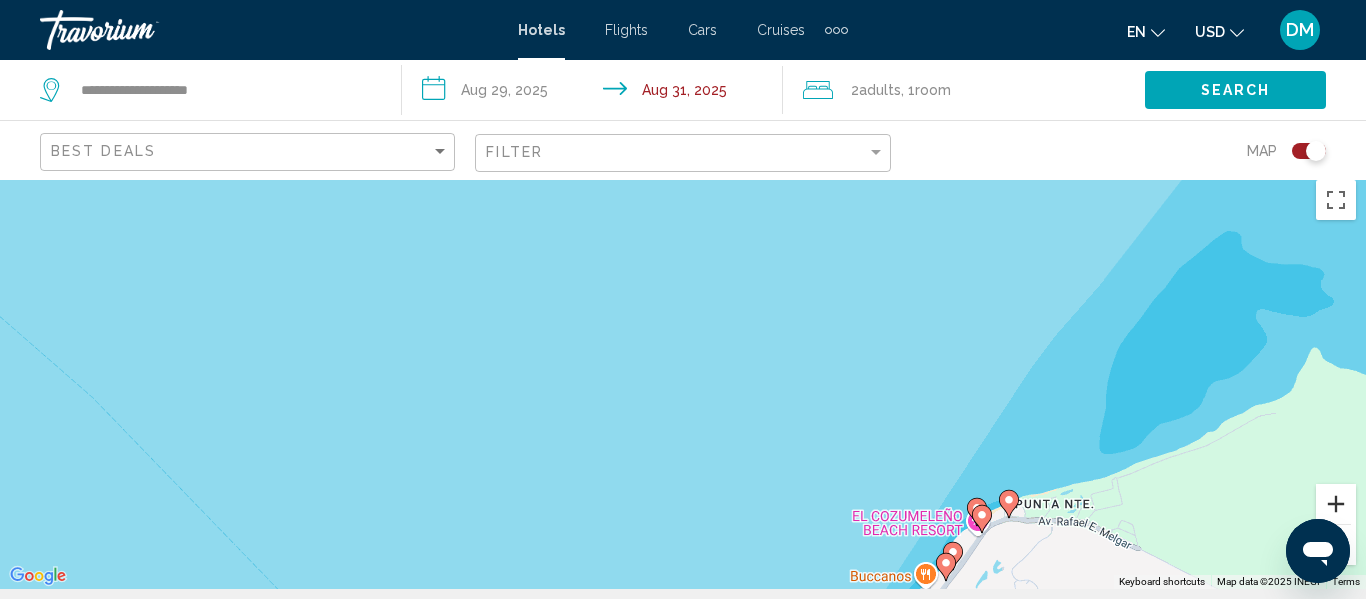 click at bounding box center [1336, 504] 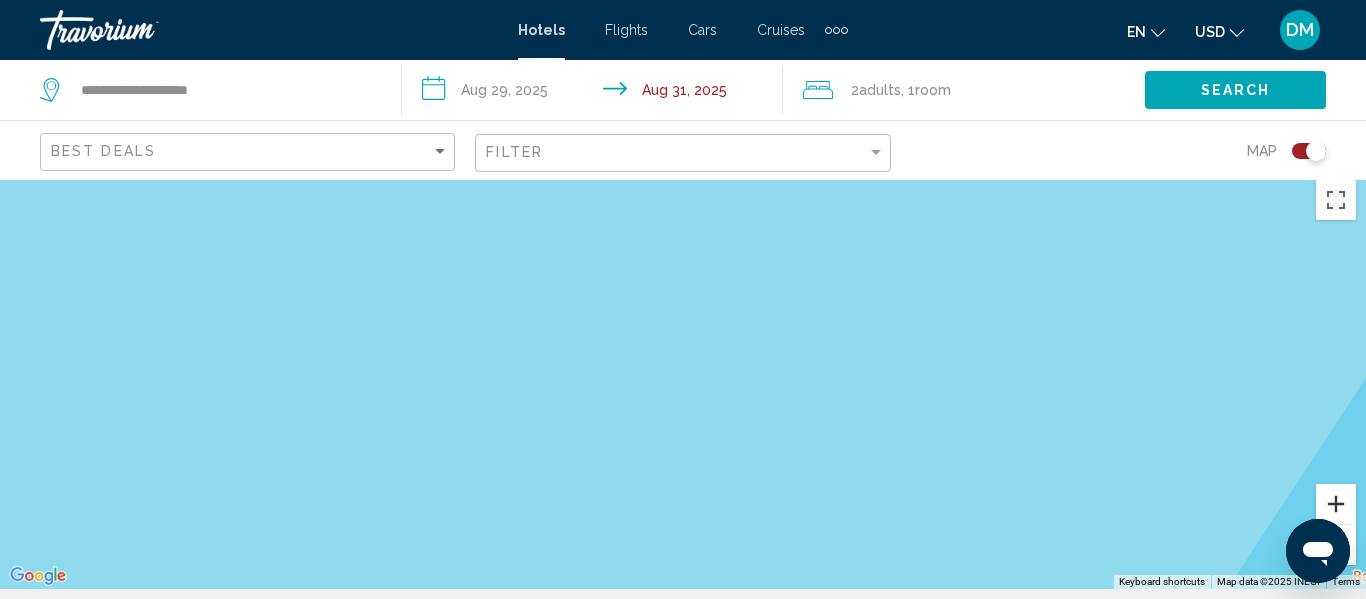 click at bounding box center [1336, 504] 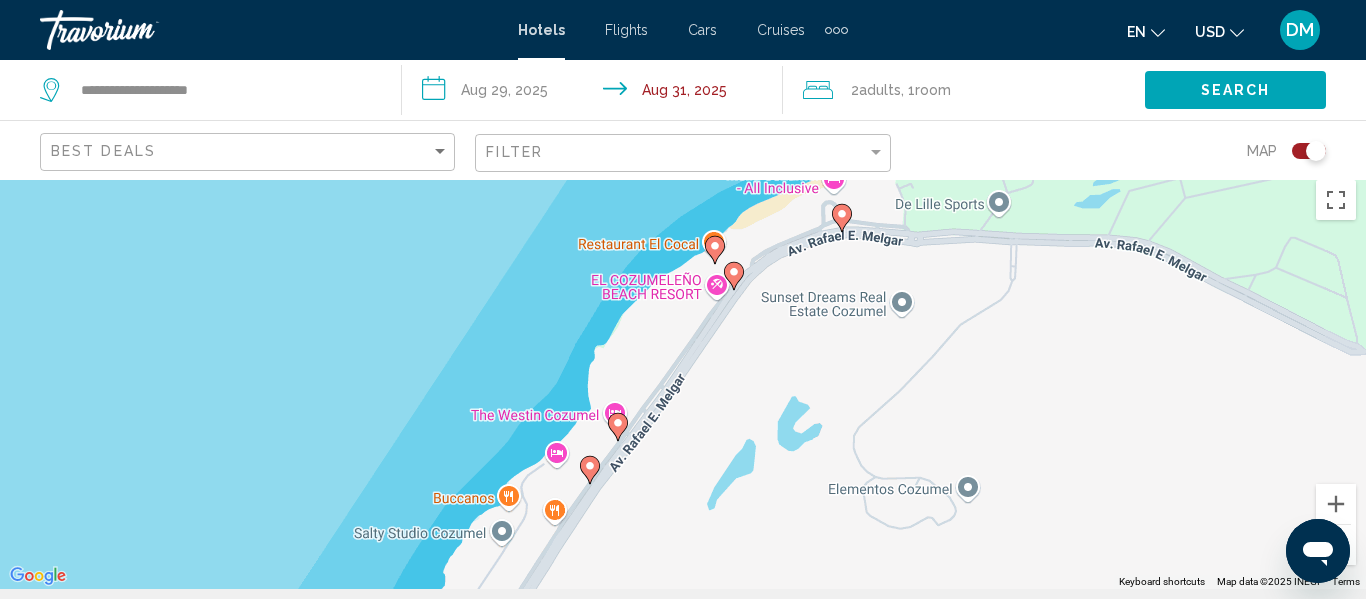 click 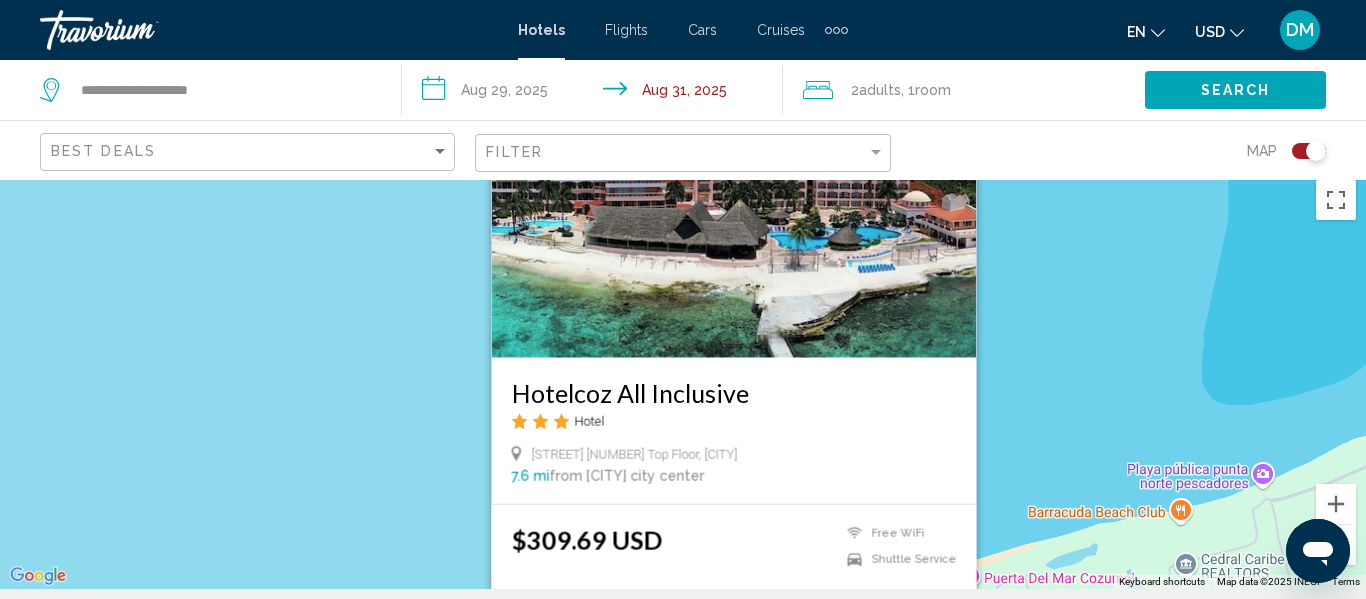 click on "To navigate, press the arrow keys. To activate drag with keyboard, press Alt + Enter. Once in keyboard drag state, use the arrow keys to move the marker. To complete the drag, press the Enter key. To cancel, press Escape. Hotelcoz All Inclusive
Hotel
[STREET] [NUMBER] Top Floor, [CITY] [NUMBER] mi from [CITY] city center from hotel $309.69 USD
Free WiFi
Shuttle Service Select Room" at bounding box center [683, 379] 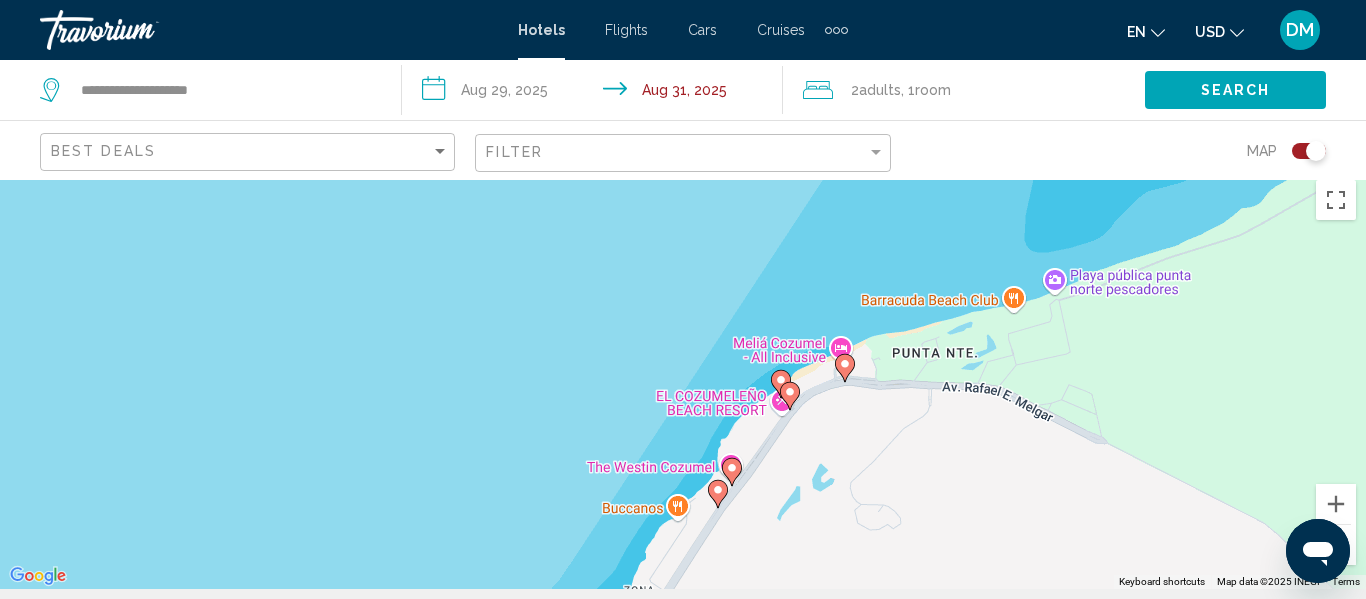 click 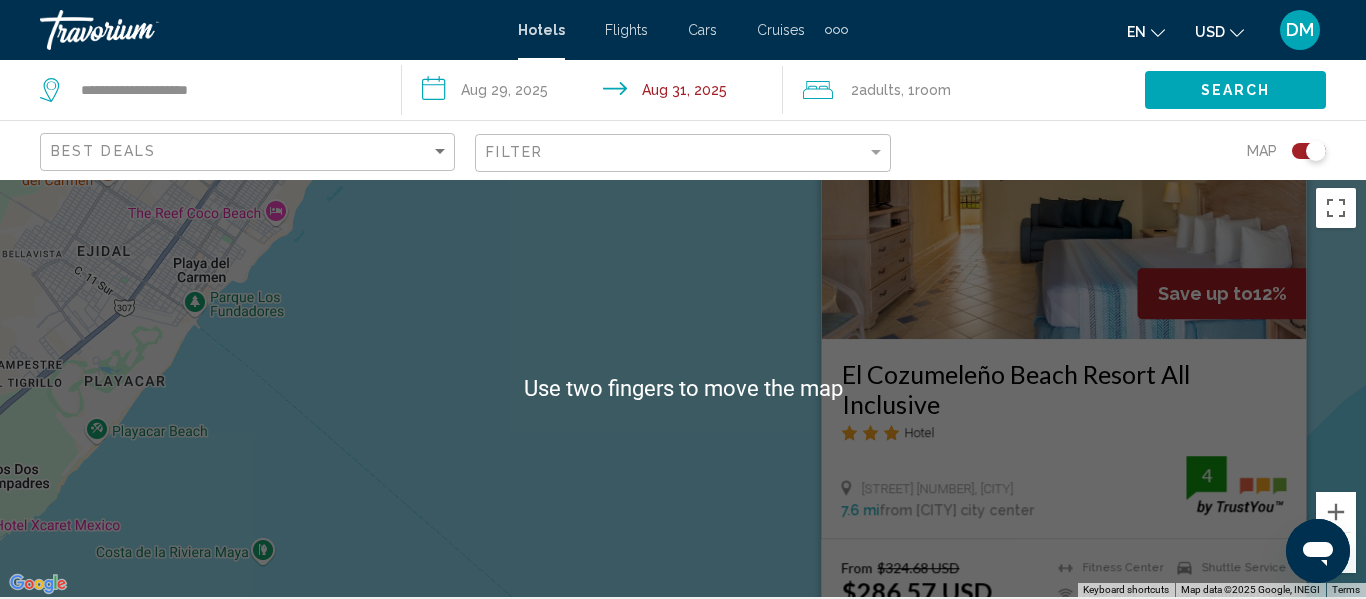scroll, scrollTop: 0, scrollLeft: 0, axis: both 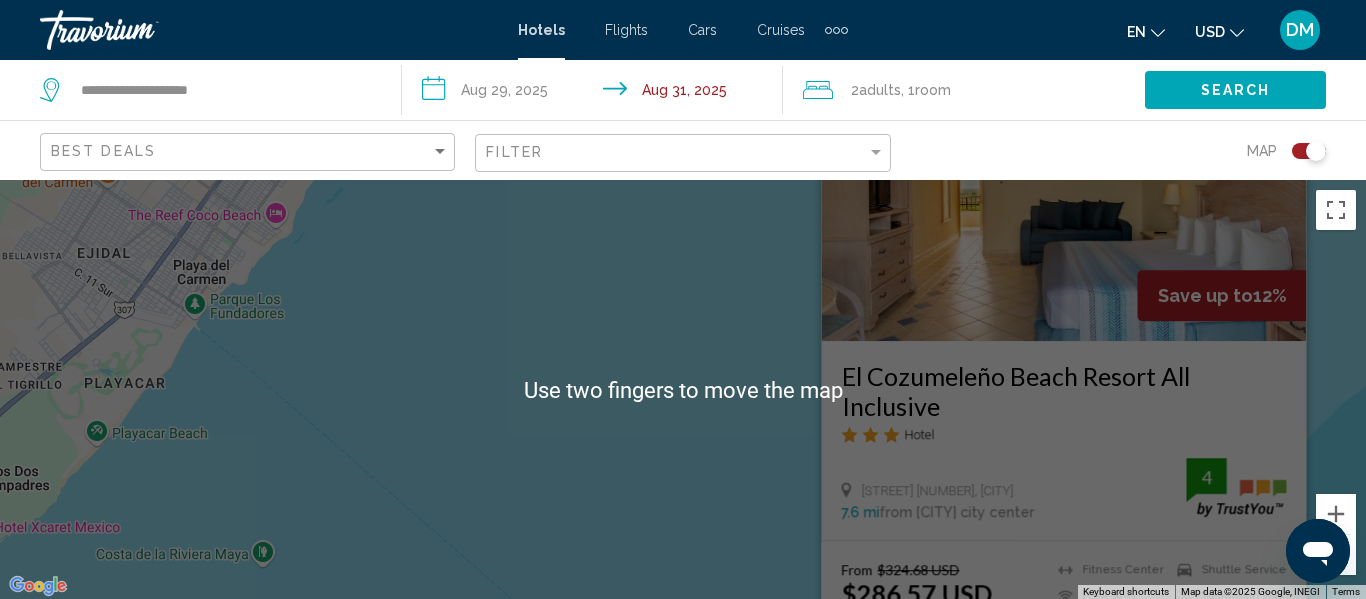 click on "To navigate, press the arrow keys. To activate drag with keyboard, press Alt + Enter. Once in keyboard drag state, use the arrow keys to move the marker. To complete the drag, press the Enter key. To cancel, press Escape. Save up to 12% El Cozumeleño Beach Resort All Inclusive
Hotel
[STREET] [NUMBER], [CITY] [NUMBER] mi from [CITY] city center from hotel 4 From $324.68 USD $286.57 USD You save $38.11 USD
Fitness Center
Free WiFi
Room Service
Shuttle Service
Swimming Pool 4 Select Room" at bounding box center [683, 389] 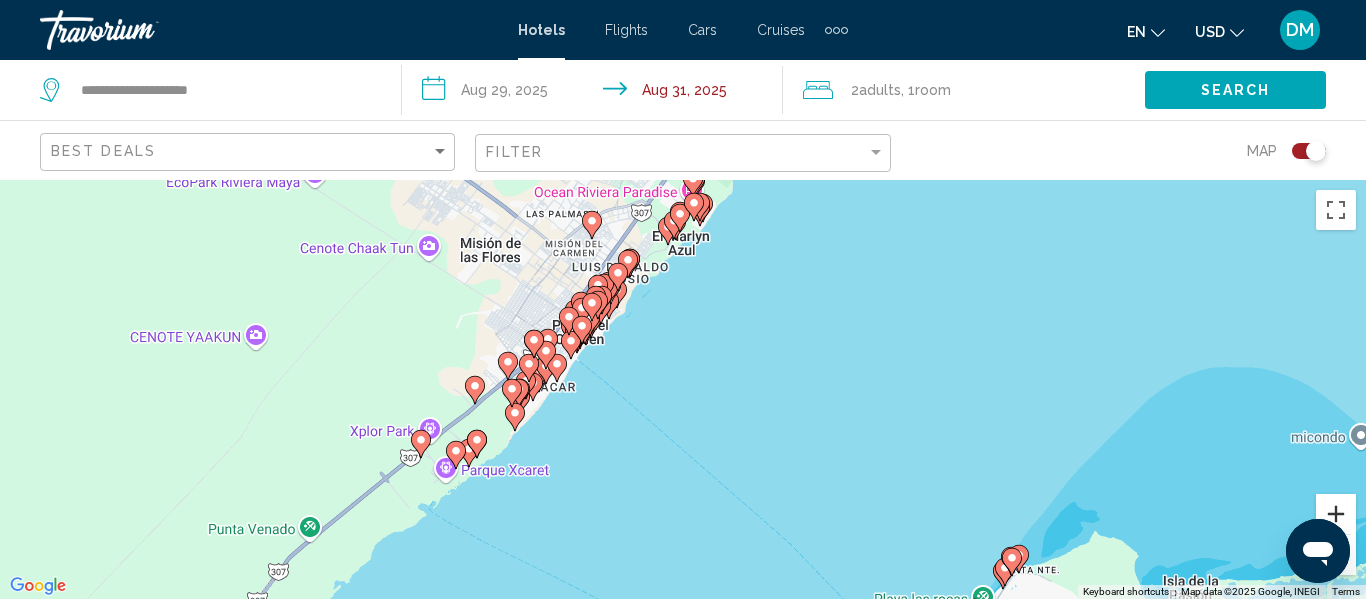 click at bounding box center (1336, 514) 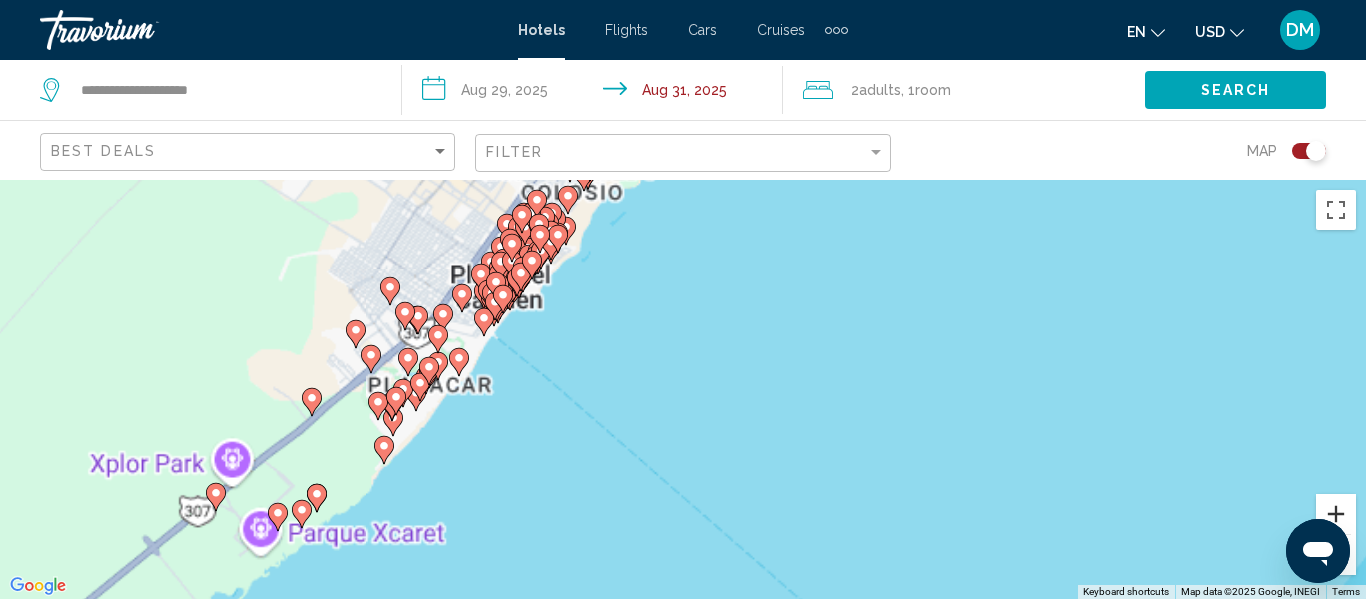 click at bounding box center (1336, 514) 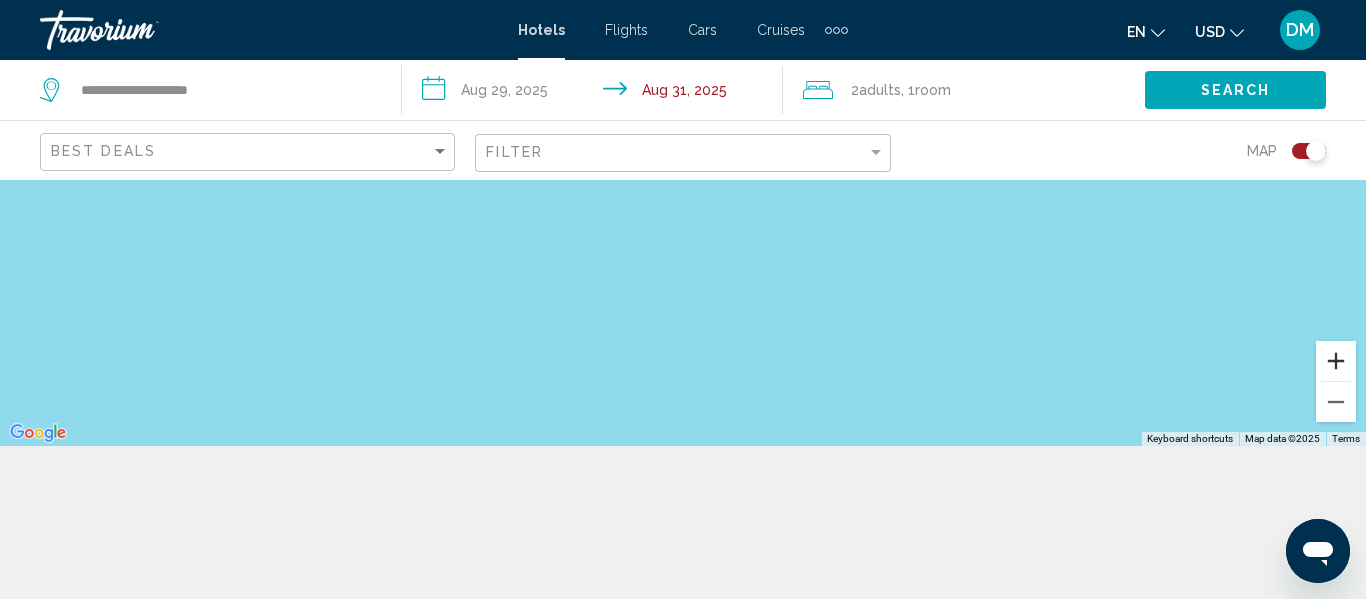 scroll, scrollTop: 180, scrollLeft: 0, axis: vertical 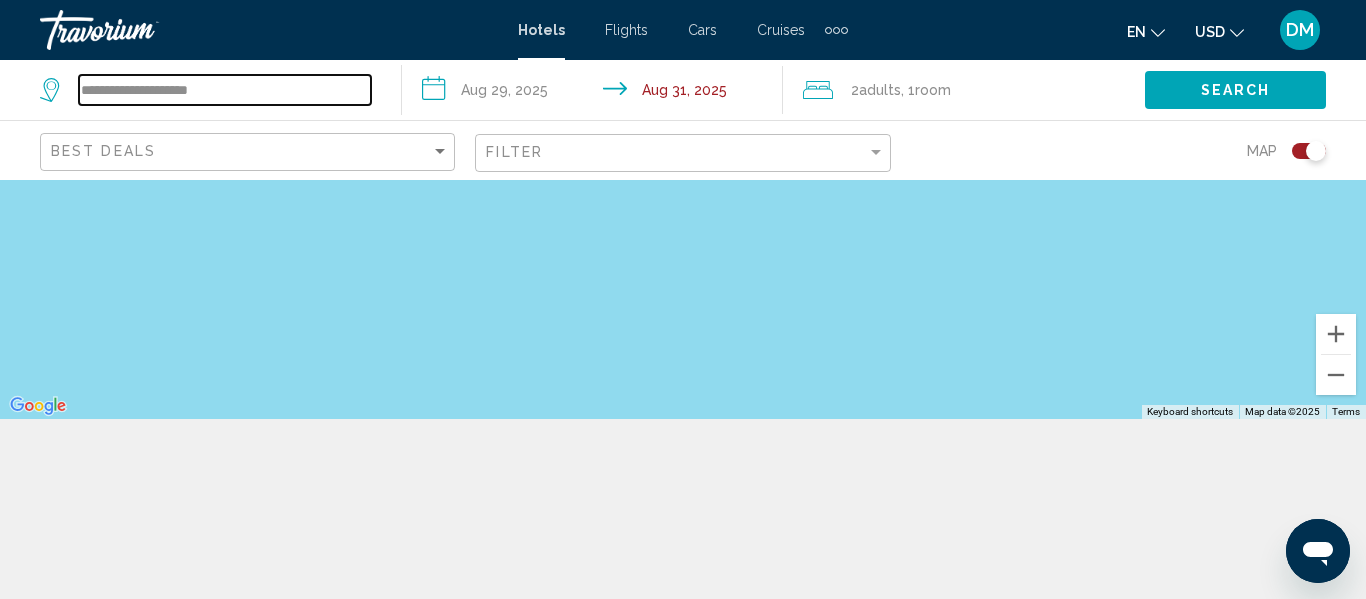 click on "**********" at bounding box center (225, 90) 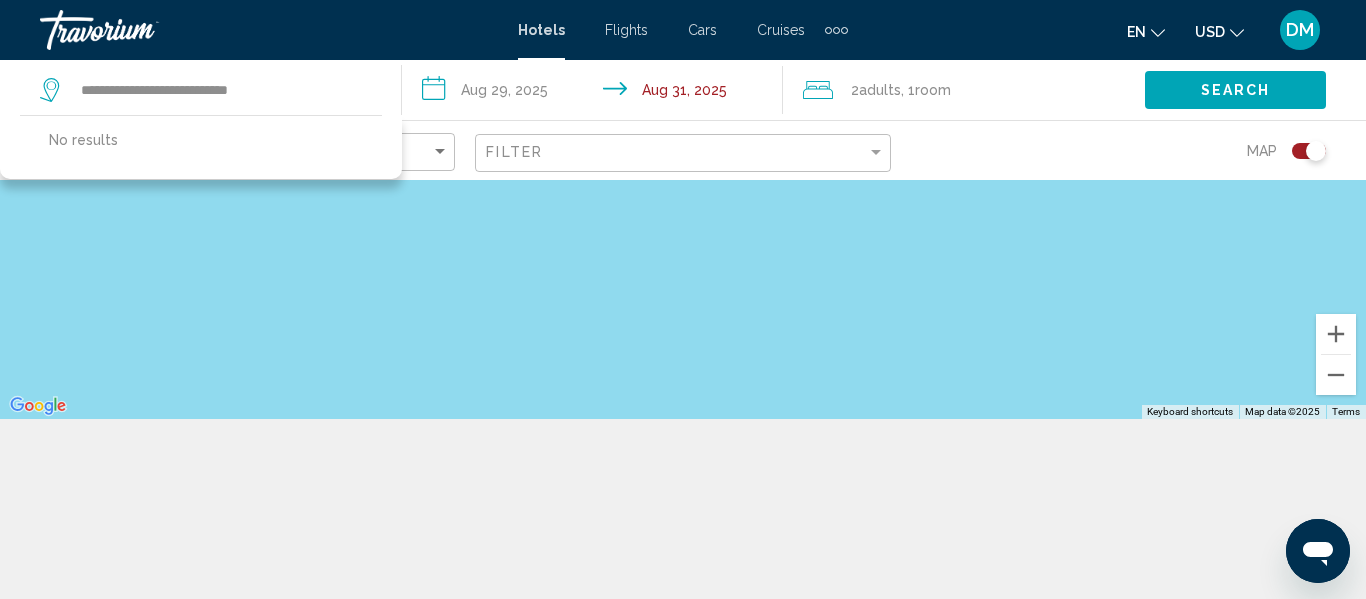 click on "Search" 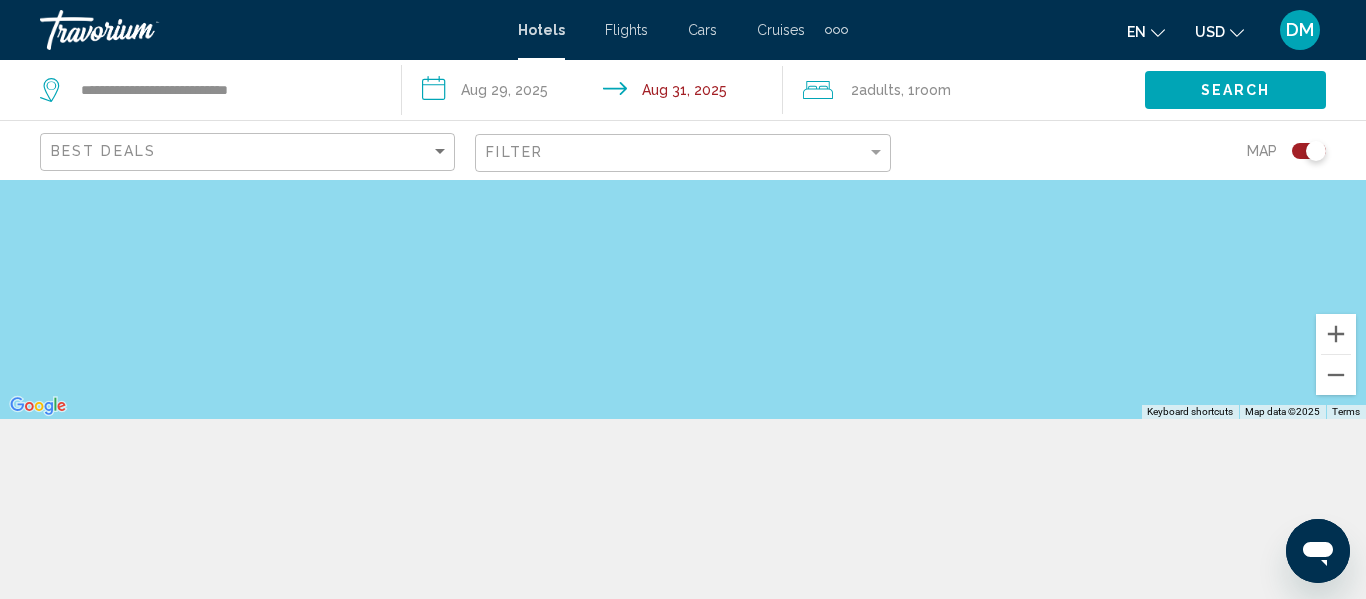 click on "Search" 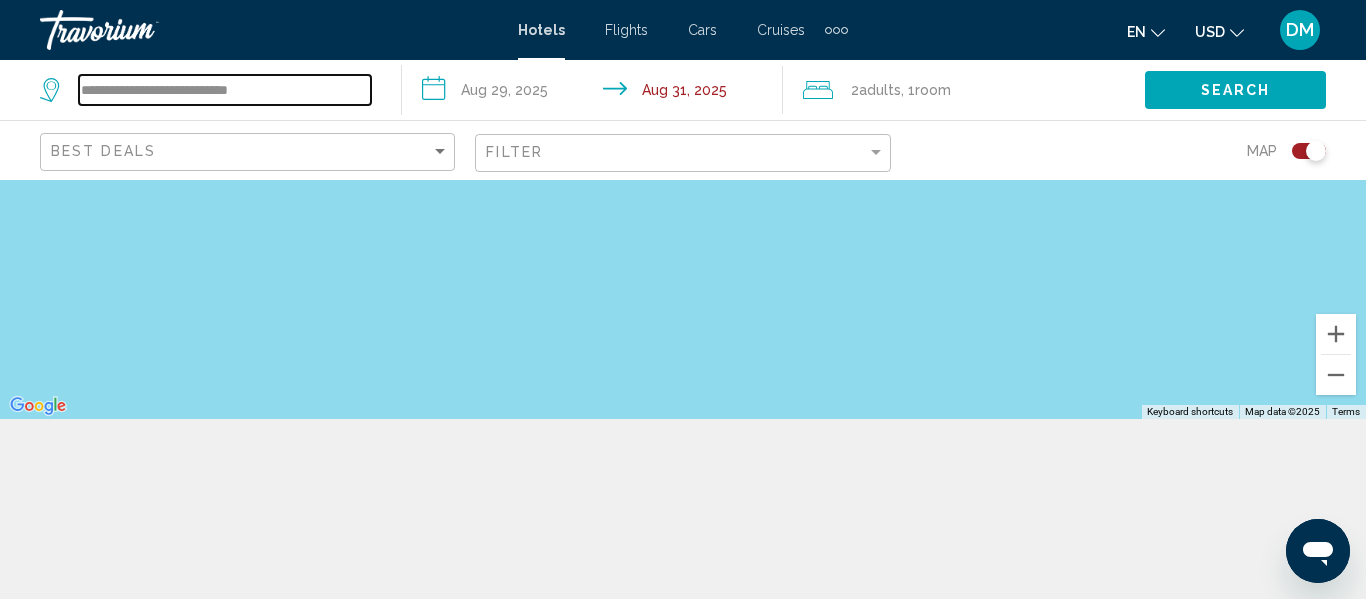 click on "**********" at bounding box center [225, 90] 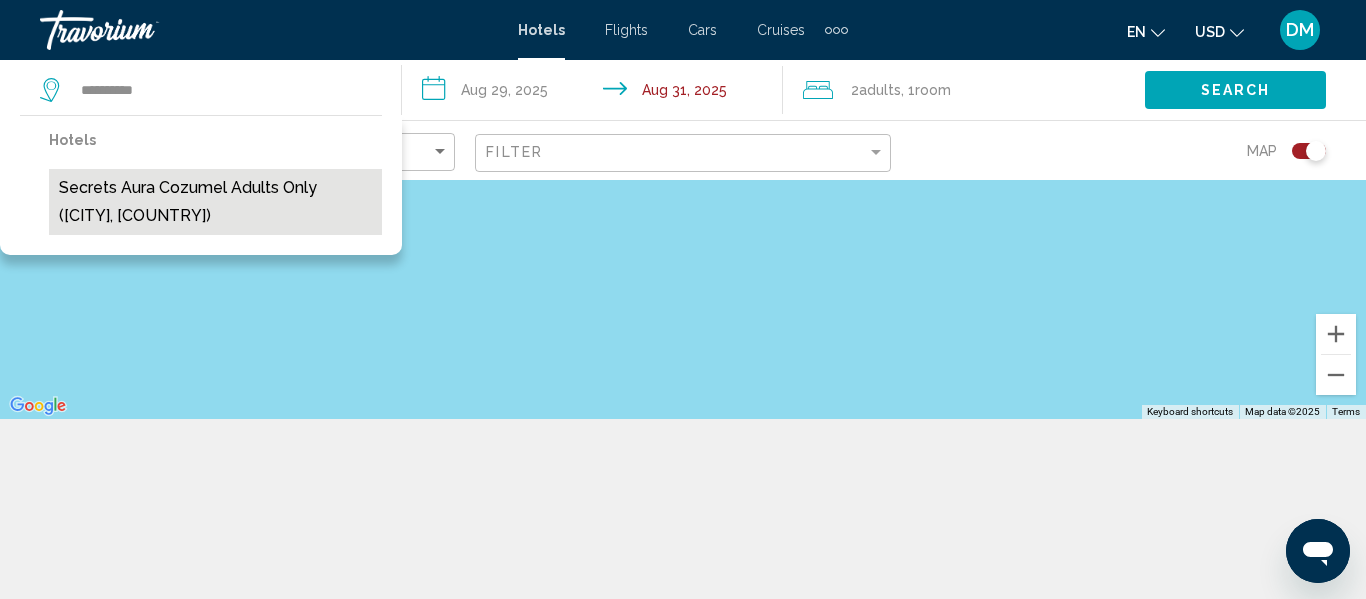 click on "Secrets Aura Cozumel Adults Only ([CITY], [COUNTRY])" at bounding box center [215, 202] 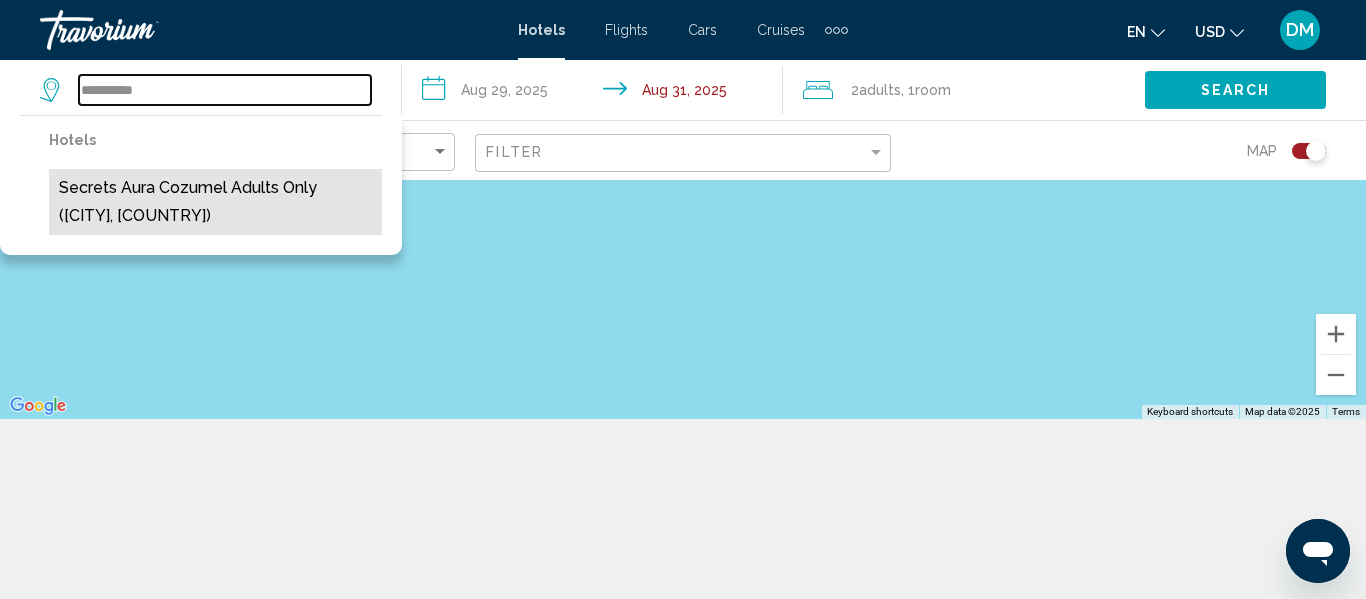 type on "**********" 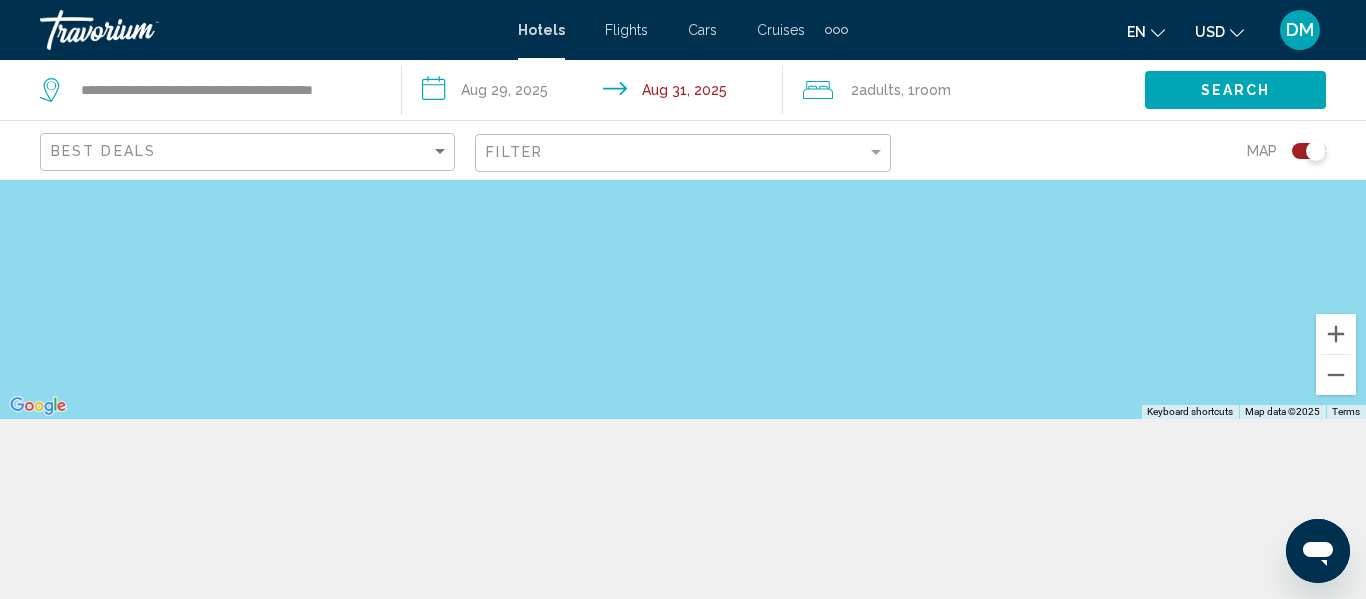 click on ", 1  Room rooms" 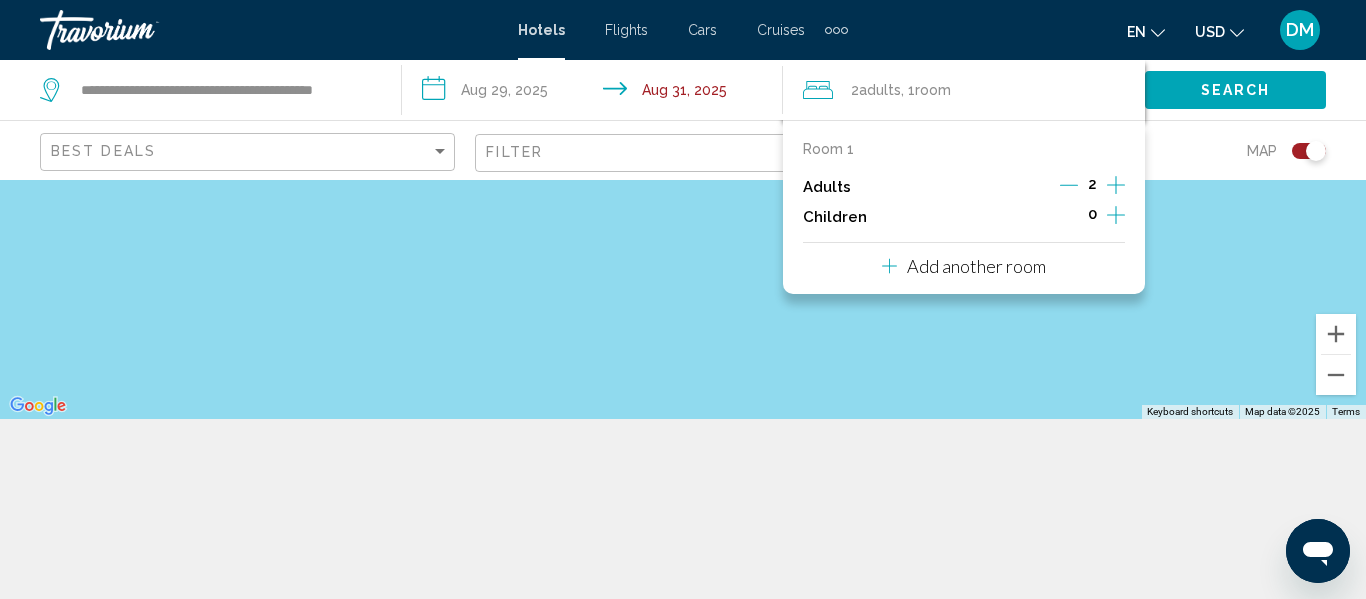 click 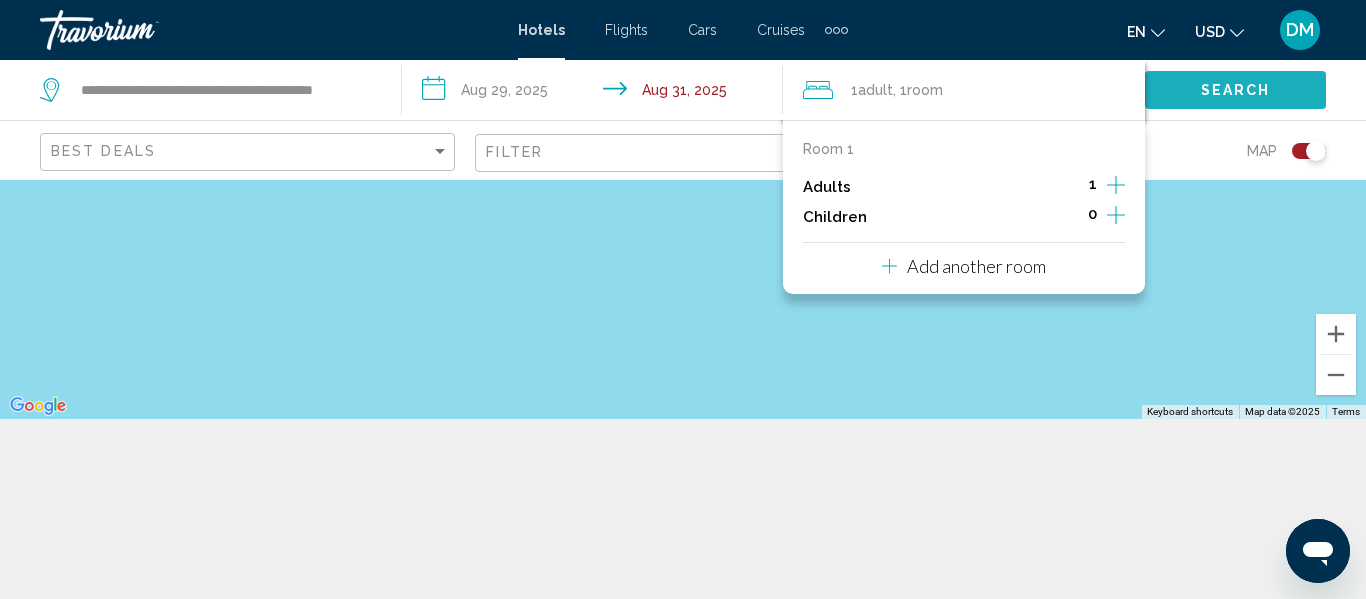 click on "Search" 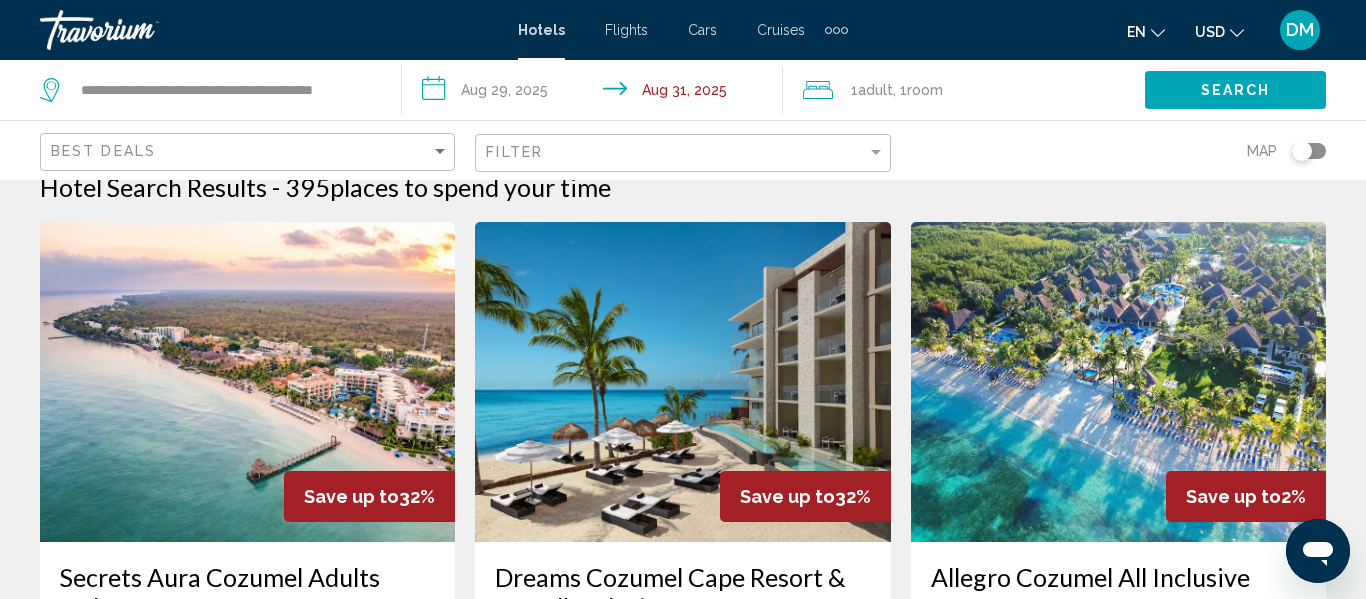 scroll, scrollTop: 228, scrollLeft: 0, axis: vertical 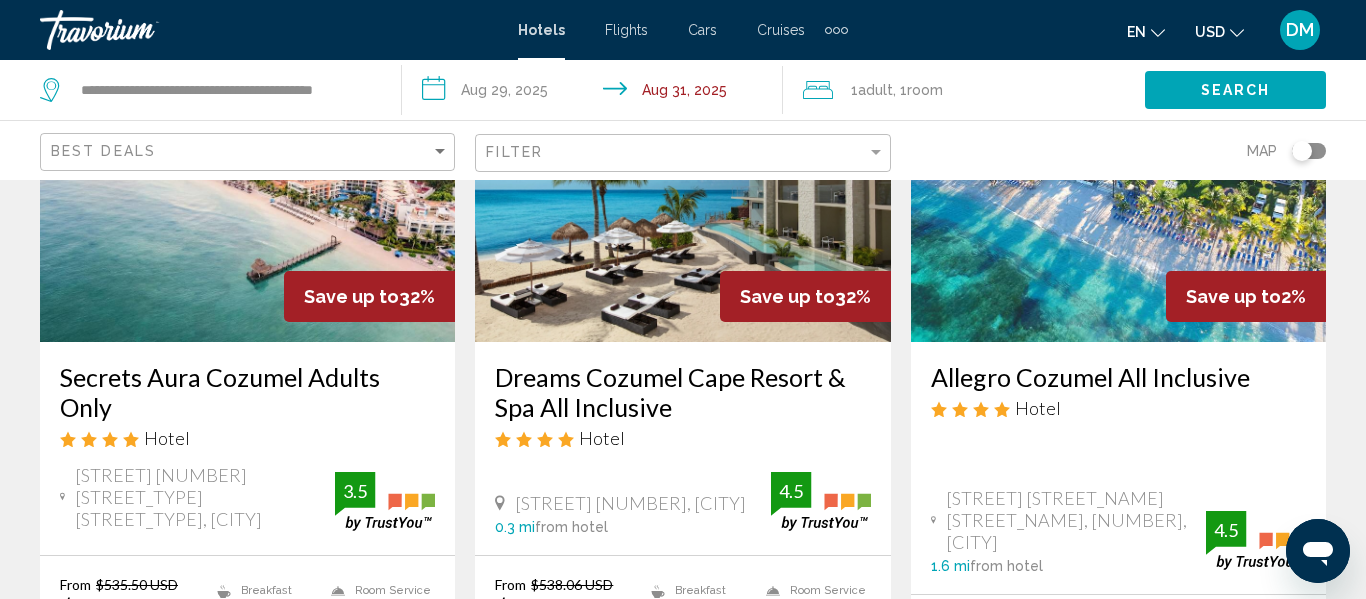type 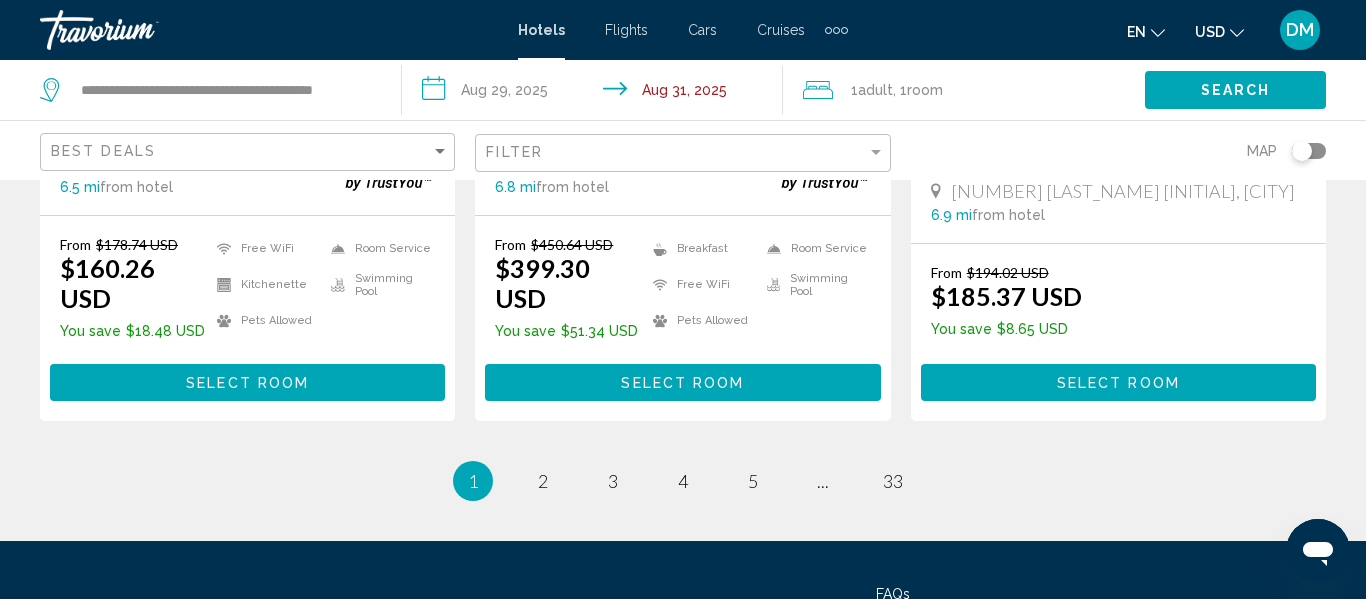 scroll, scrollTop: 2905, scrollLeft: 0, axis: vertical 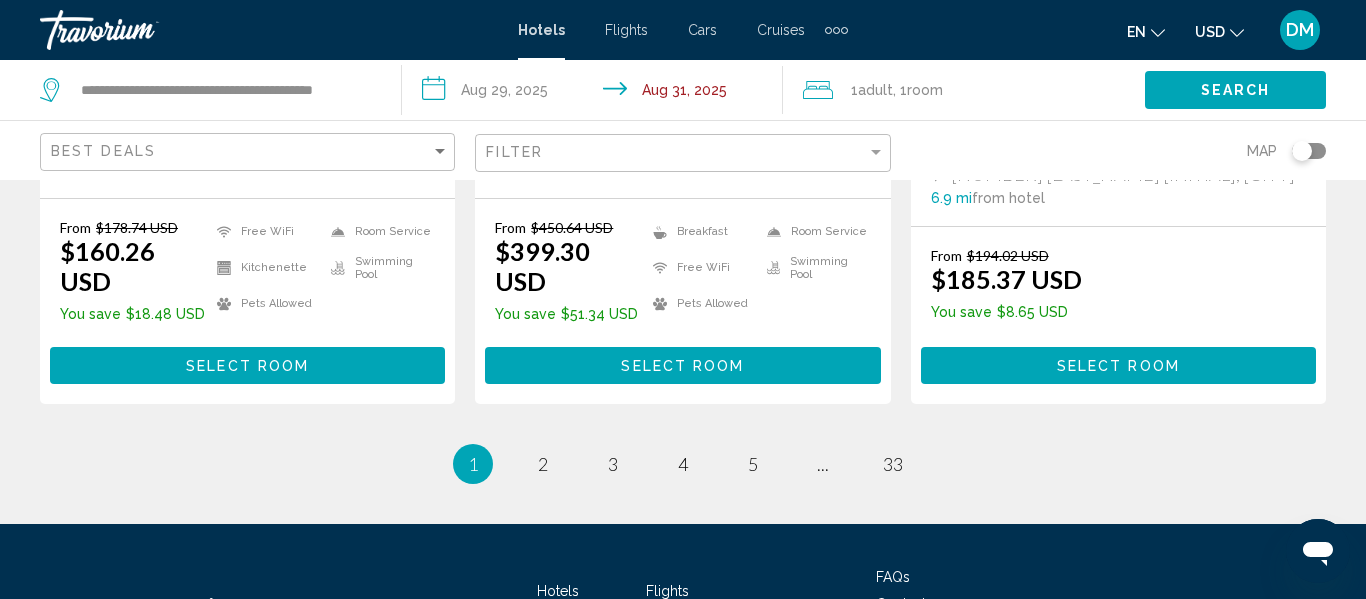 click on "1 / 33  You're on page  1 page  2 page  3 page  4 page  5 page  ... page  33" at bounding box center [683, 464] 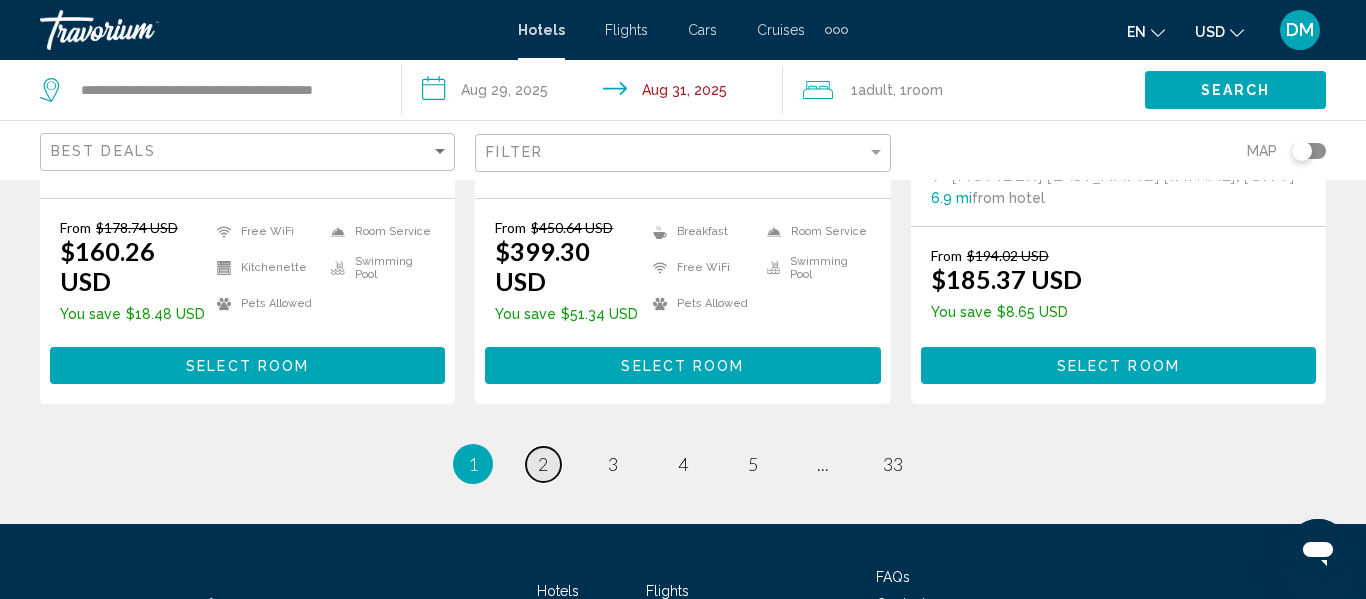 click on "page  2" at bounding box center (543, 464) 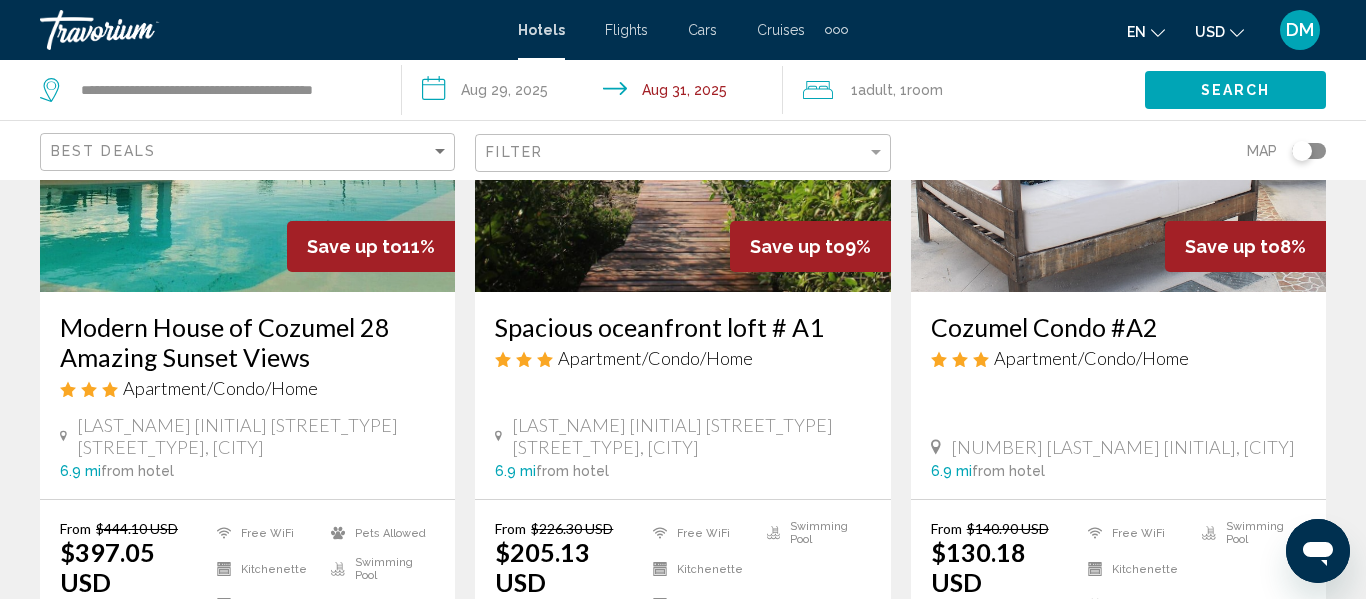 scroll, scrollTop: 247, scrollLeft: 0, axis: vertical 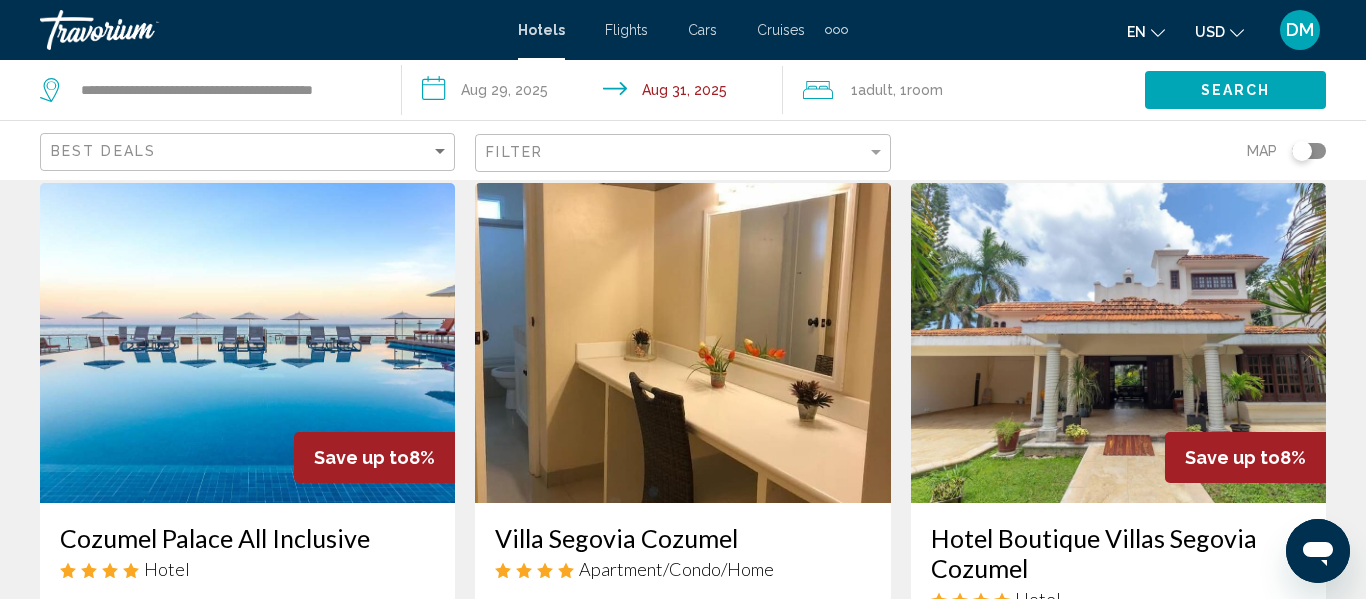 click on "Cozumel Palace All Inclusive
Hotel
[LAST_NAME] [INITIAL] [NUMBER] [STREET_TYPE] [NUMBER] [CITY] [NUMBER] mi from hotel 5" at bounding box center [247, 606] 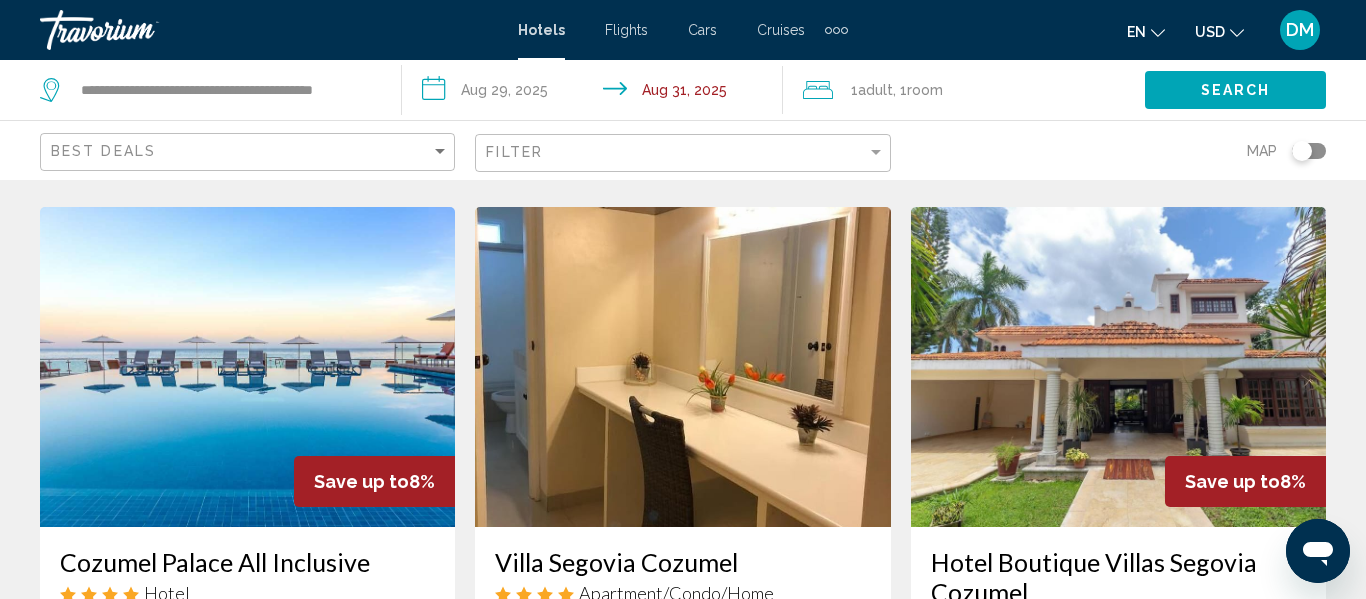 scroll, scrollTop: 1589, scrollLeft: 0, axis: vertical 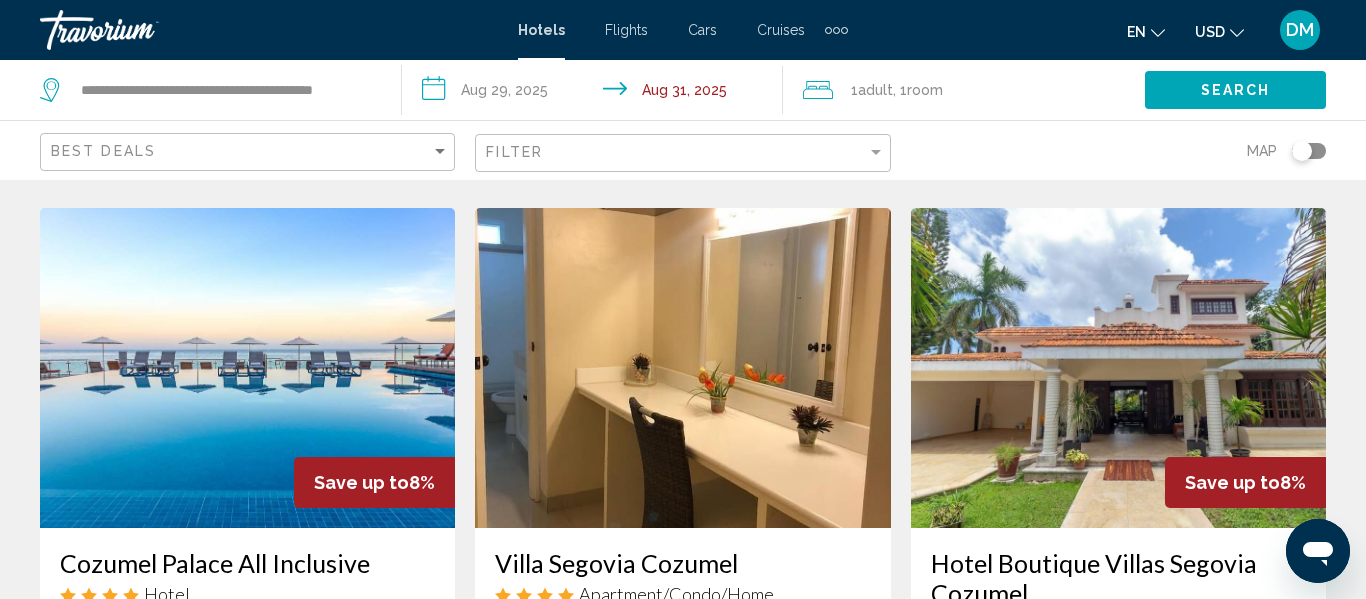 click at bounding box center (247, 368) 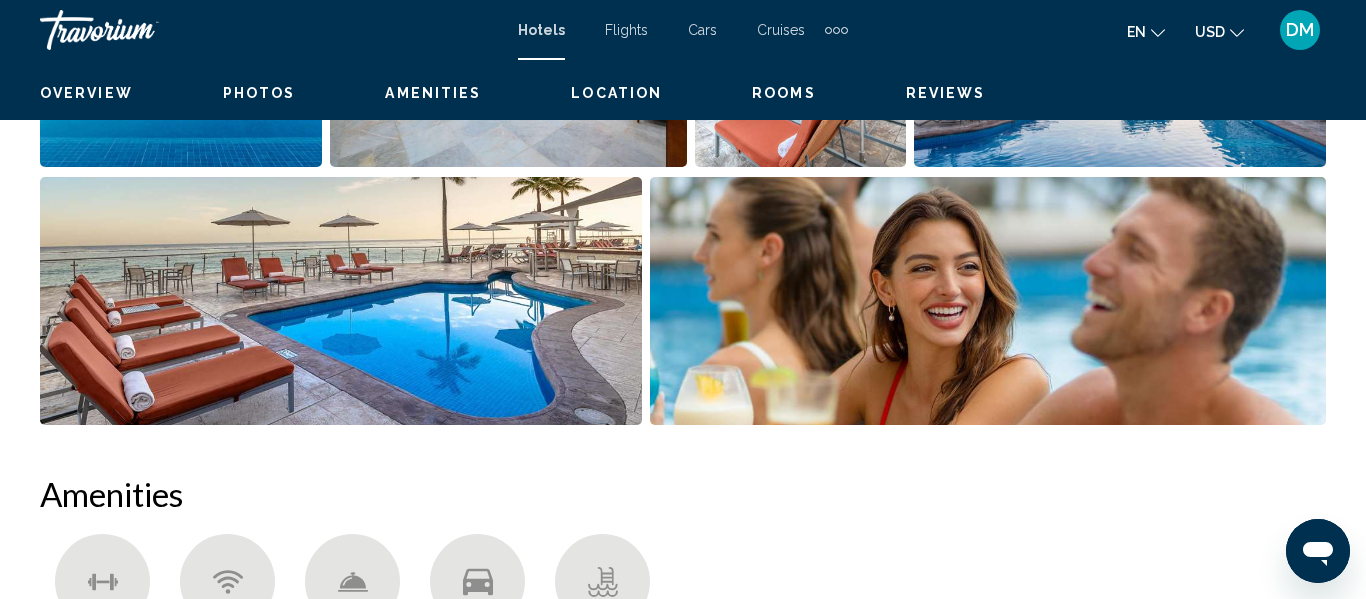 scroll, scrollTop: 235, scrollLeft: 0, axis: vertical 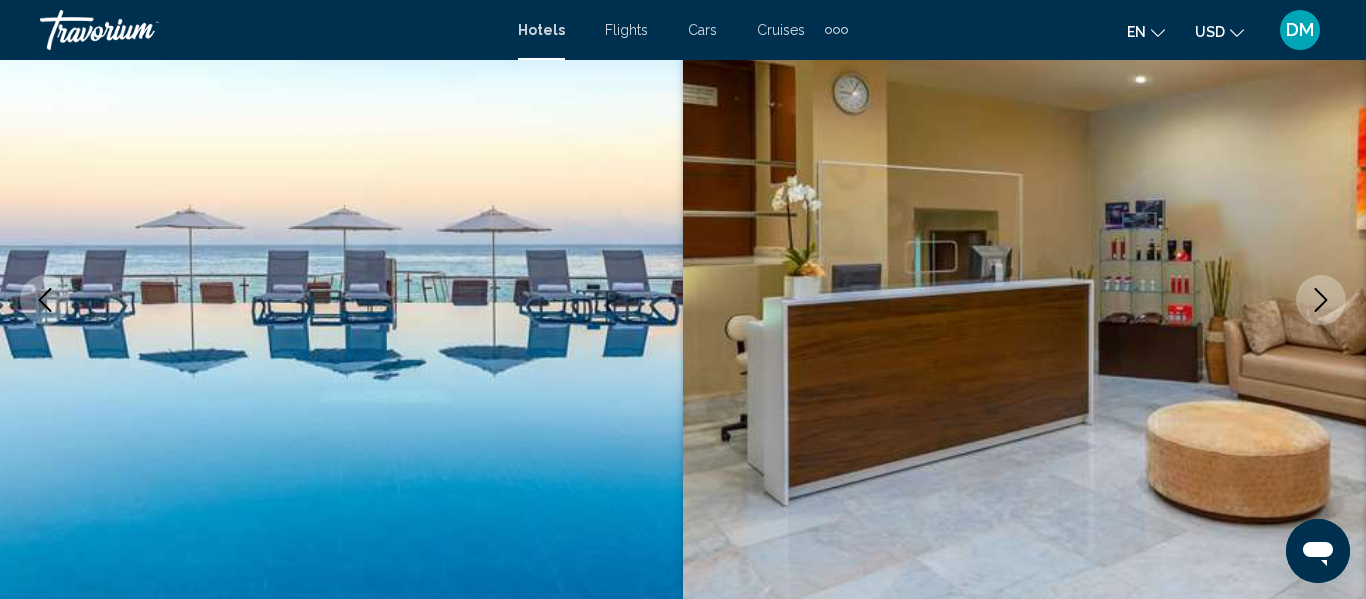 click at bounding box center [1321, 300] 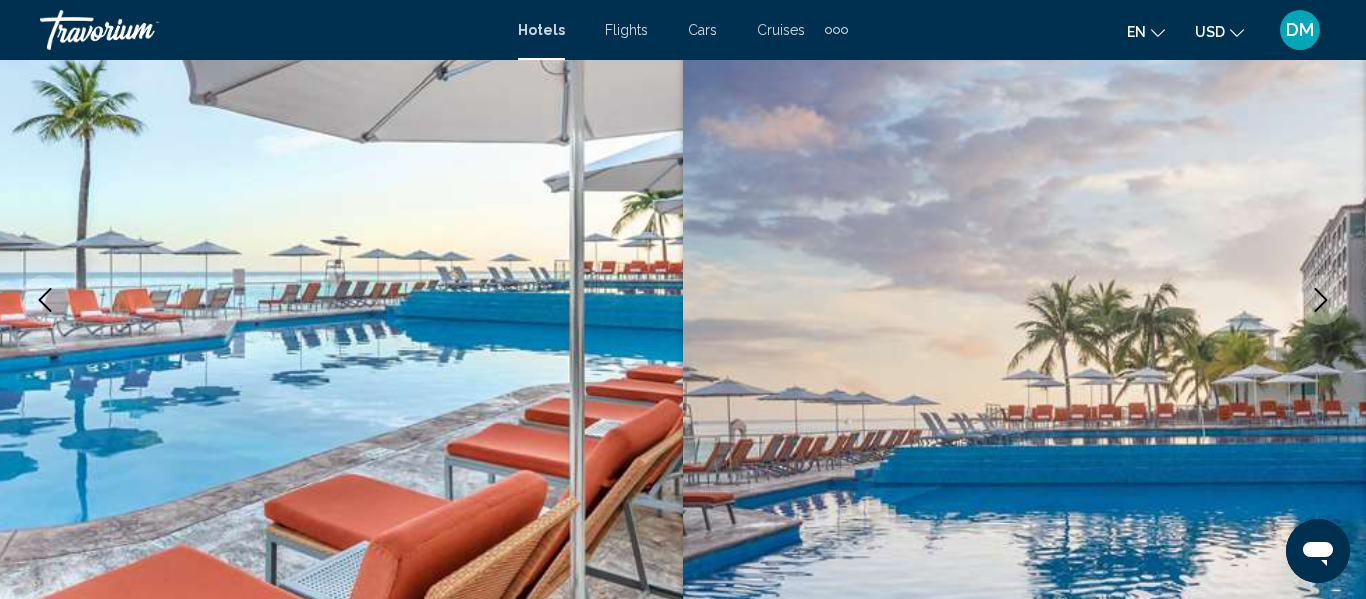 click at bounding box center (1321, 300) 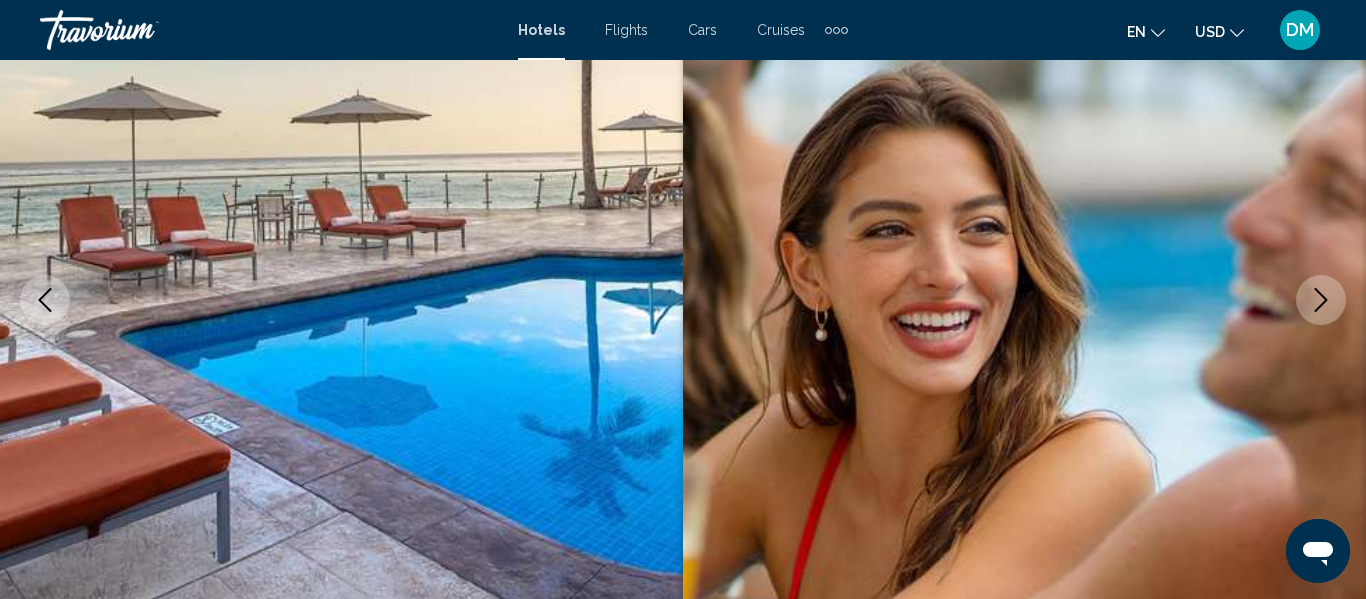 click 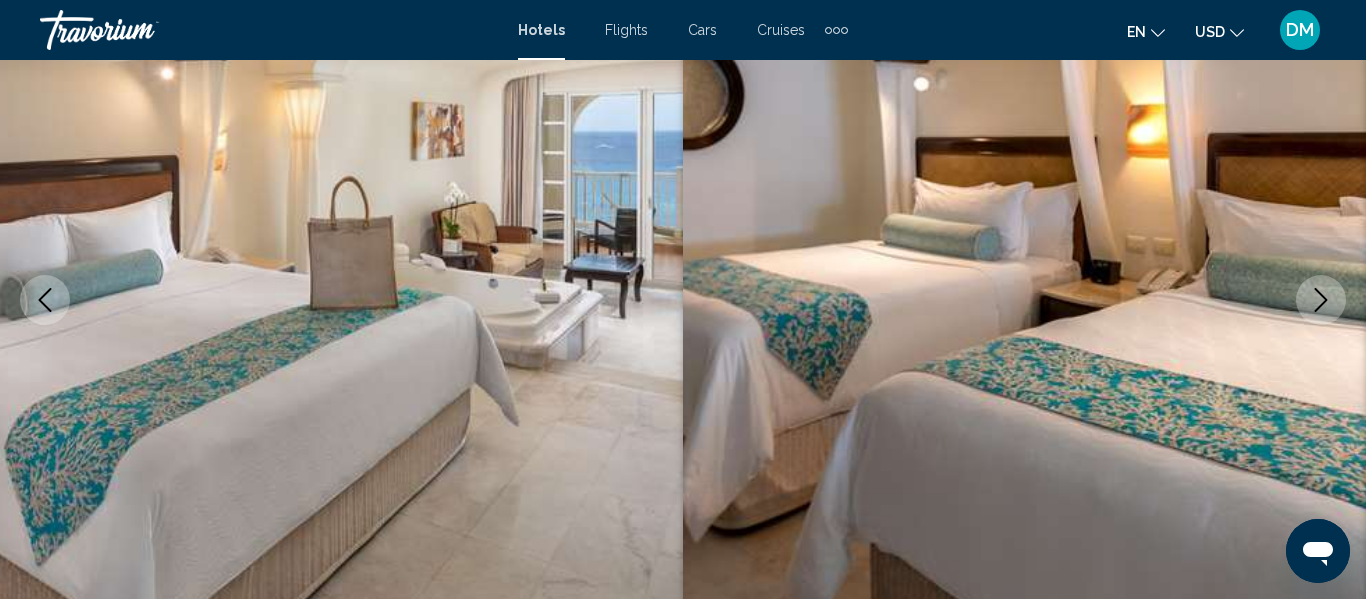 click 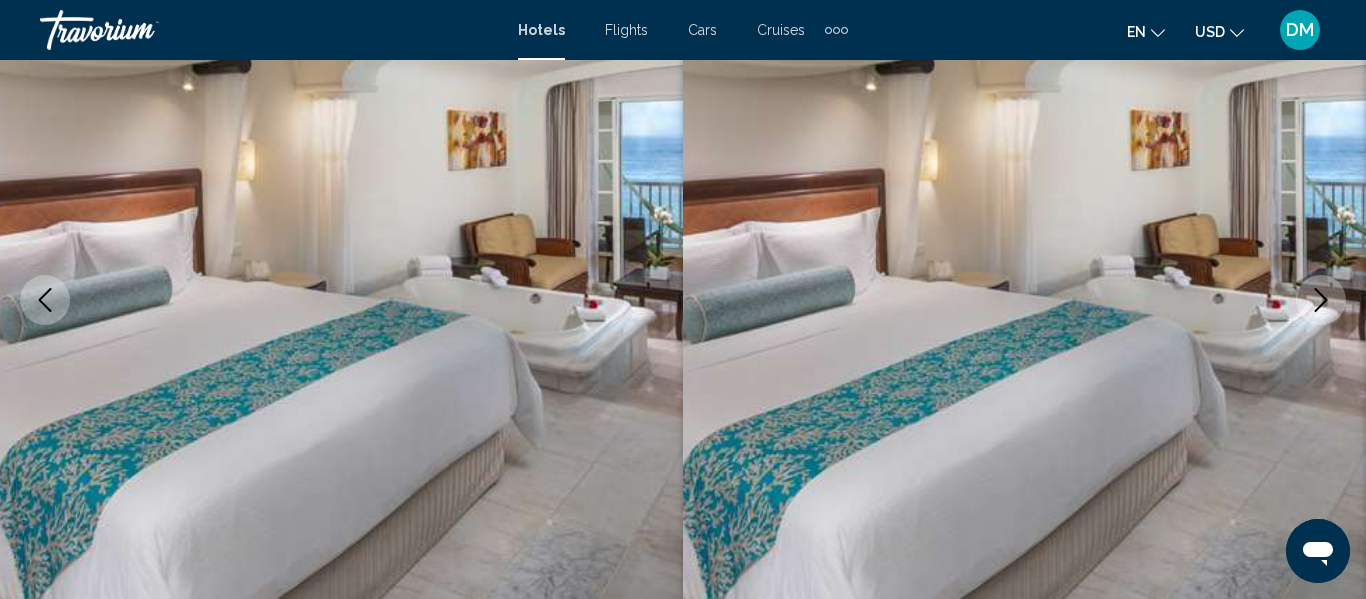 click 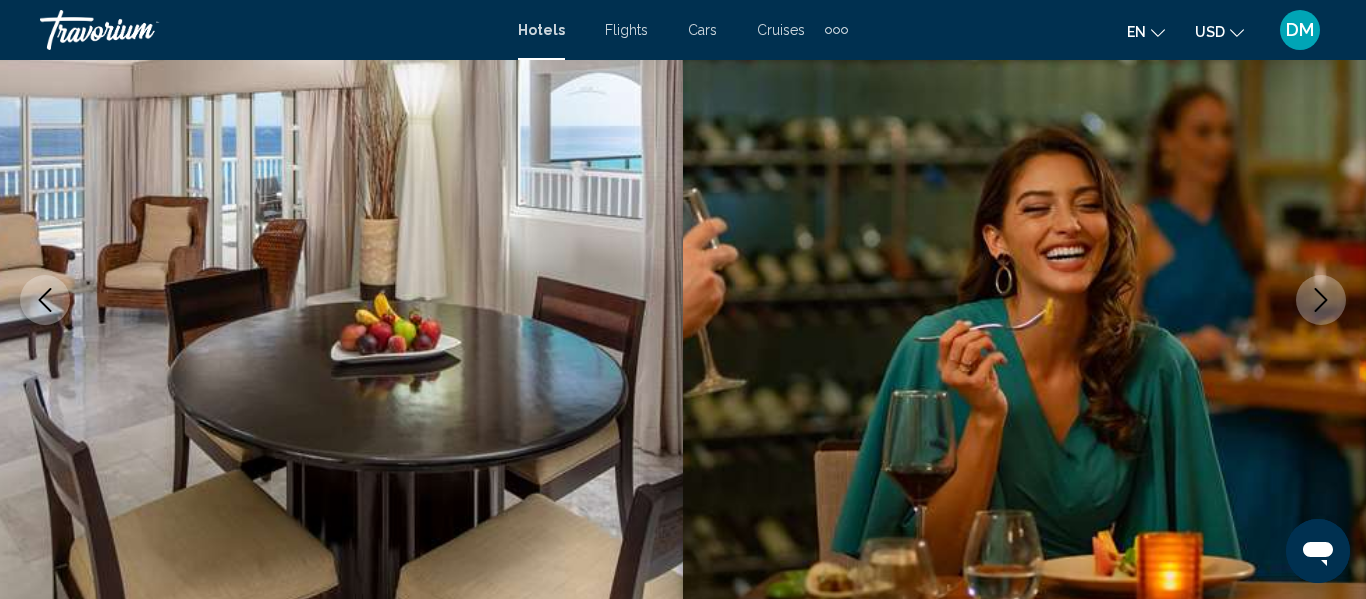 click 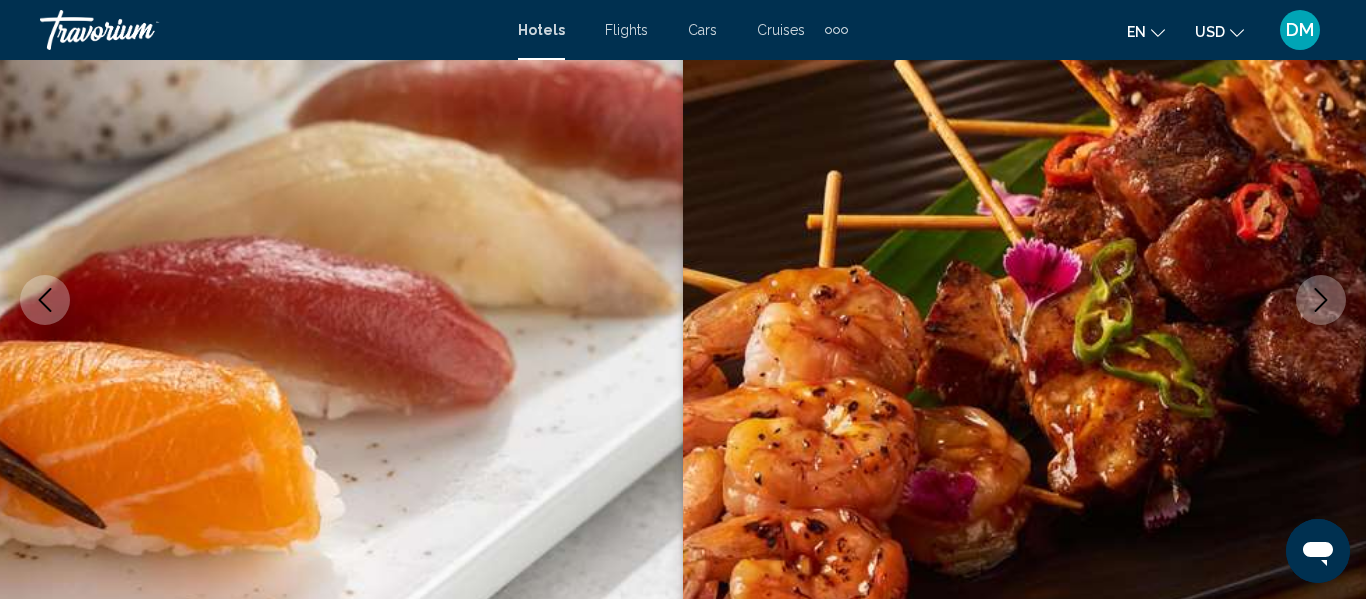 click 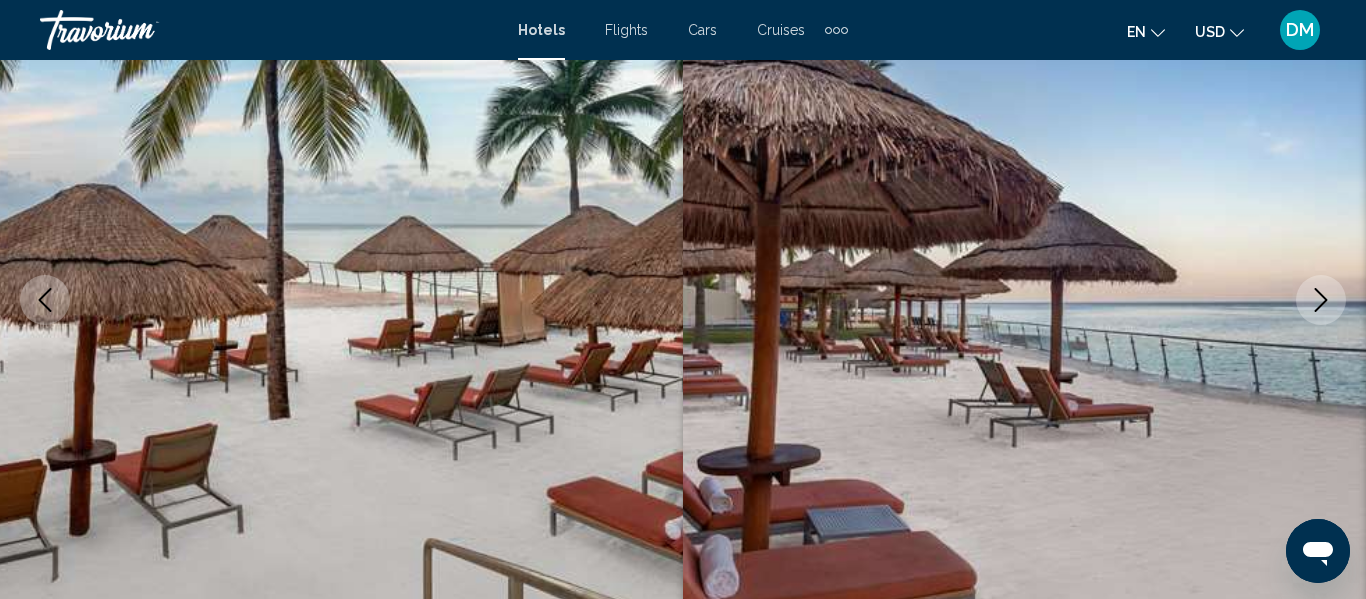 click 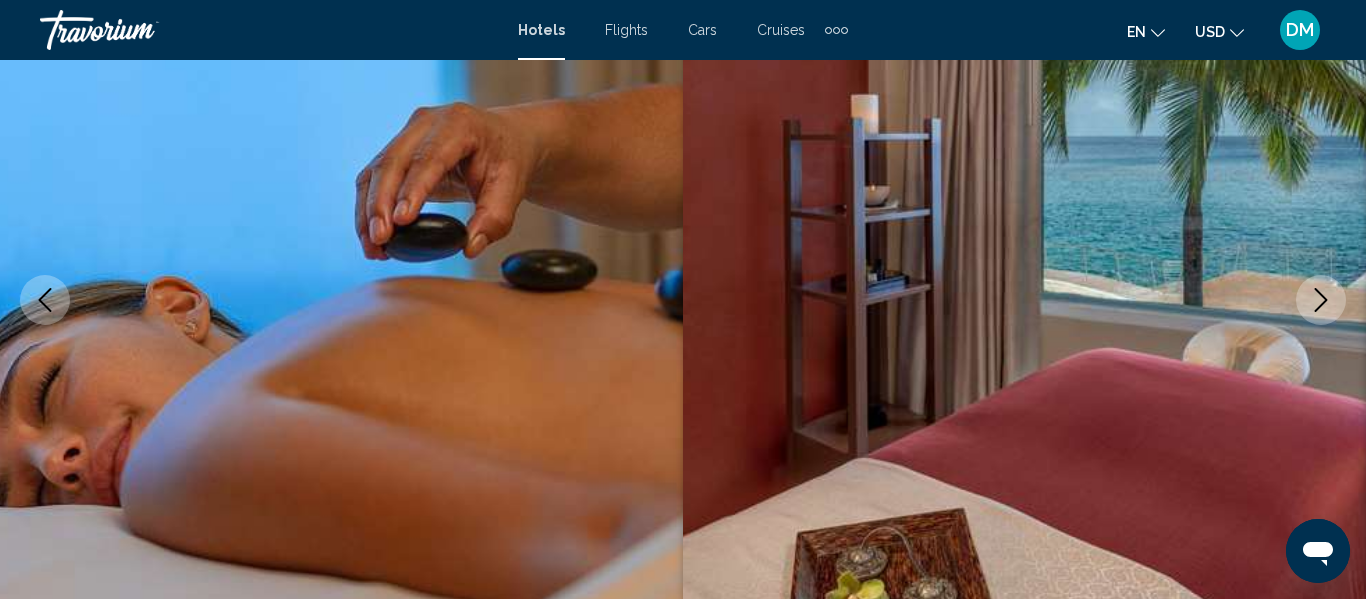 click 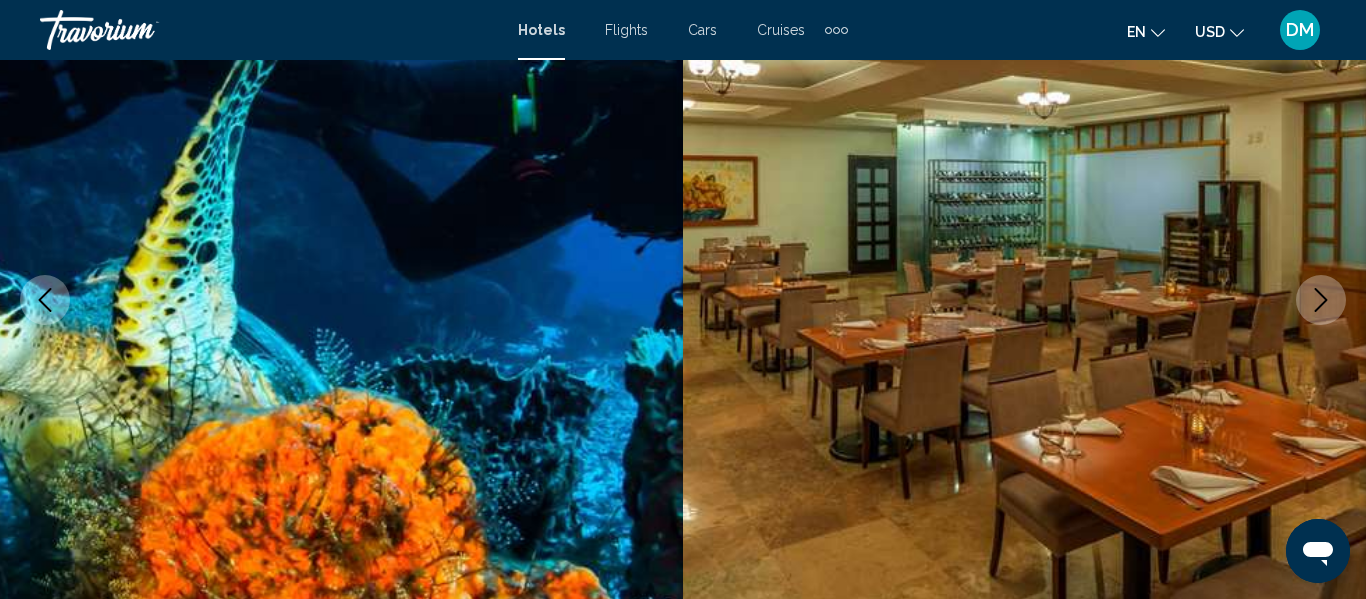 click 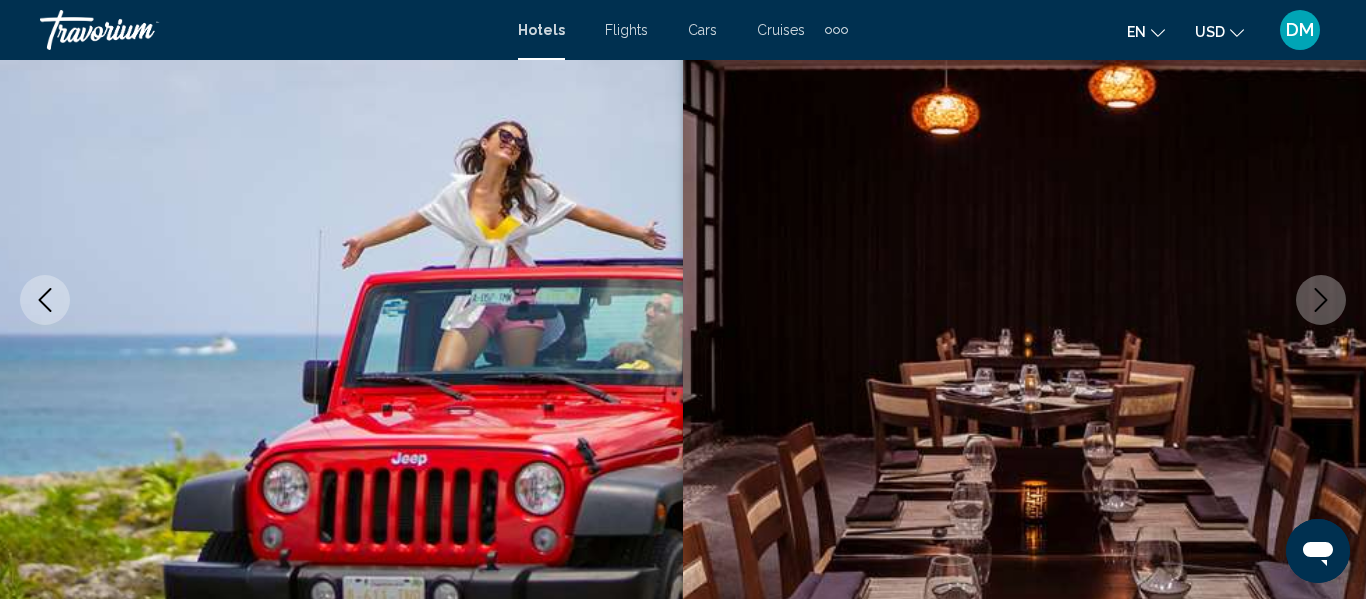 click 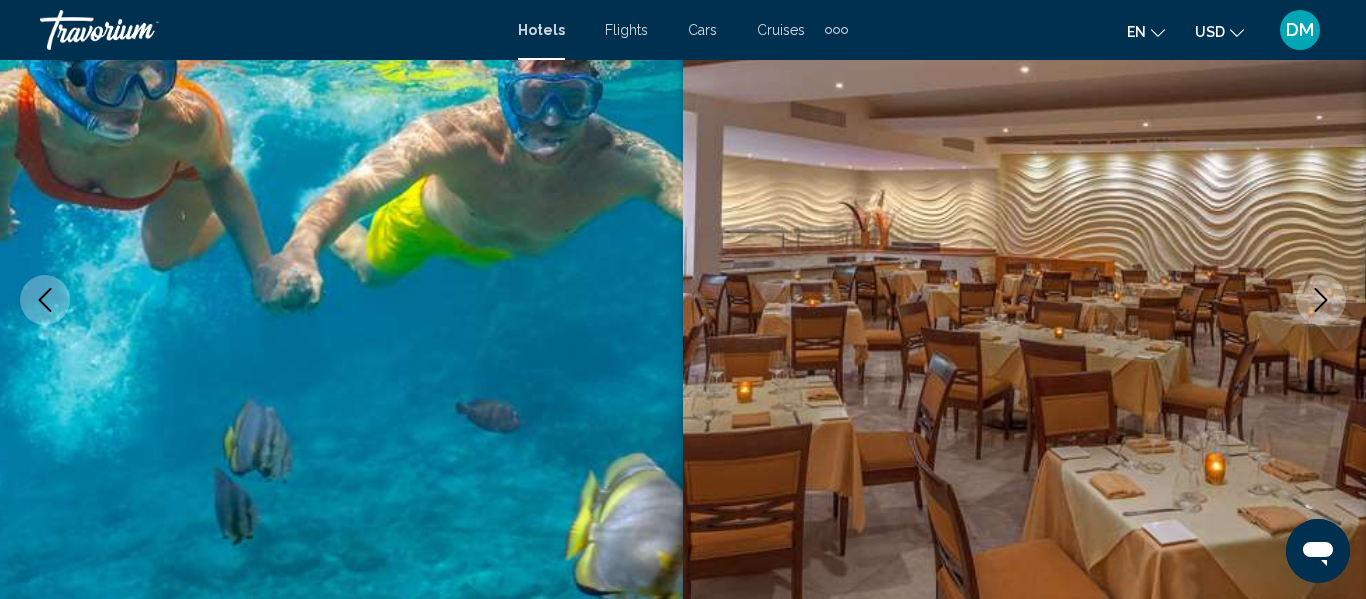 click 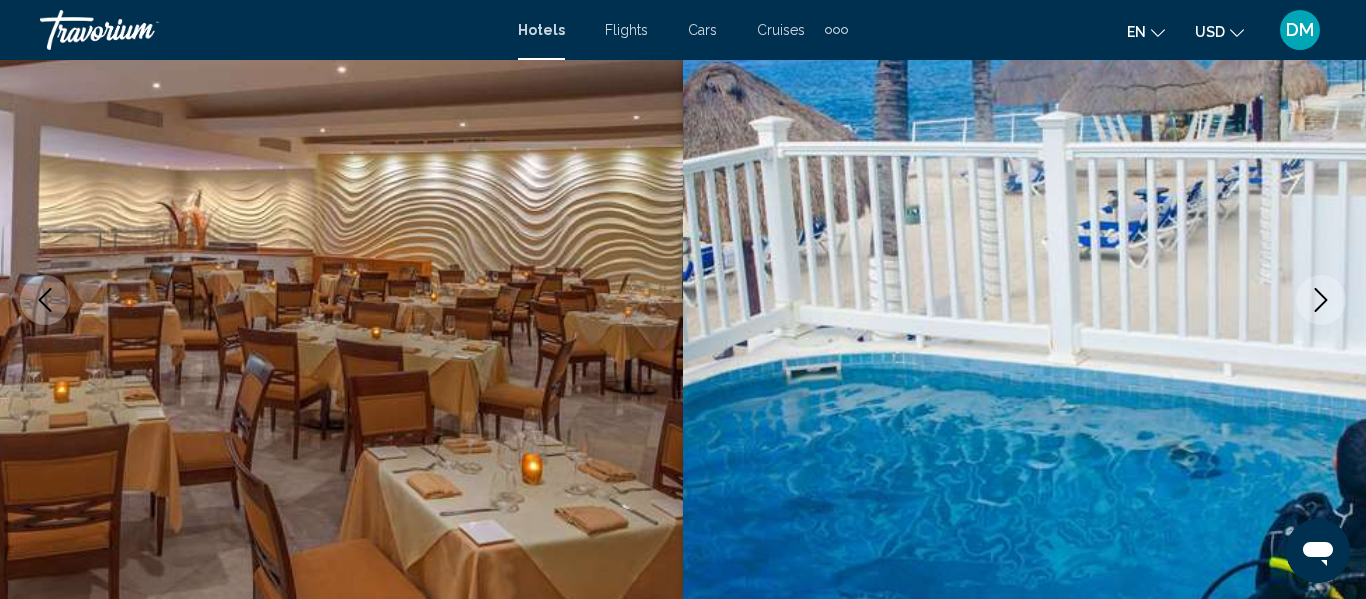 click 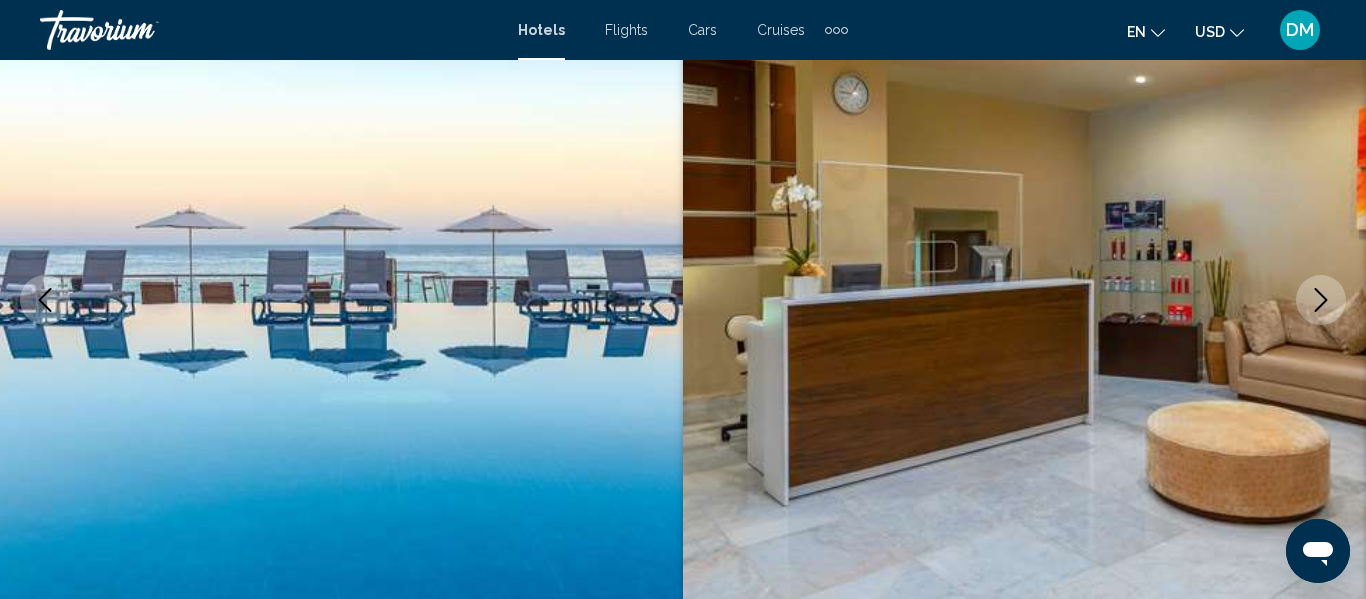 click 